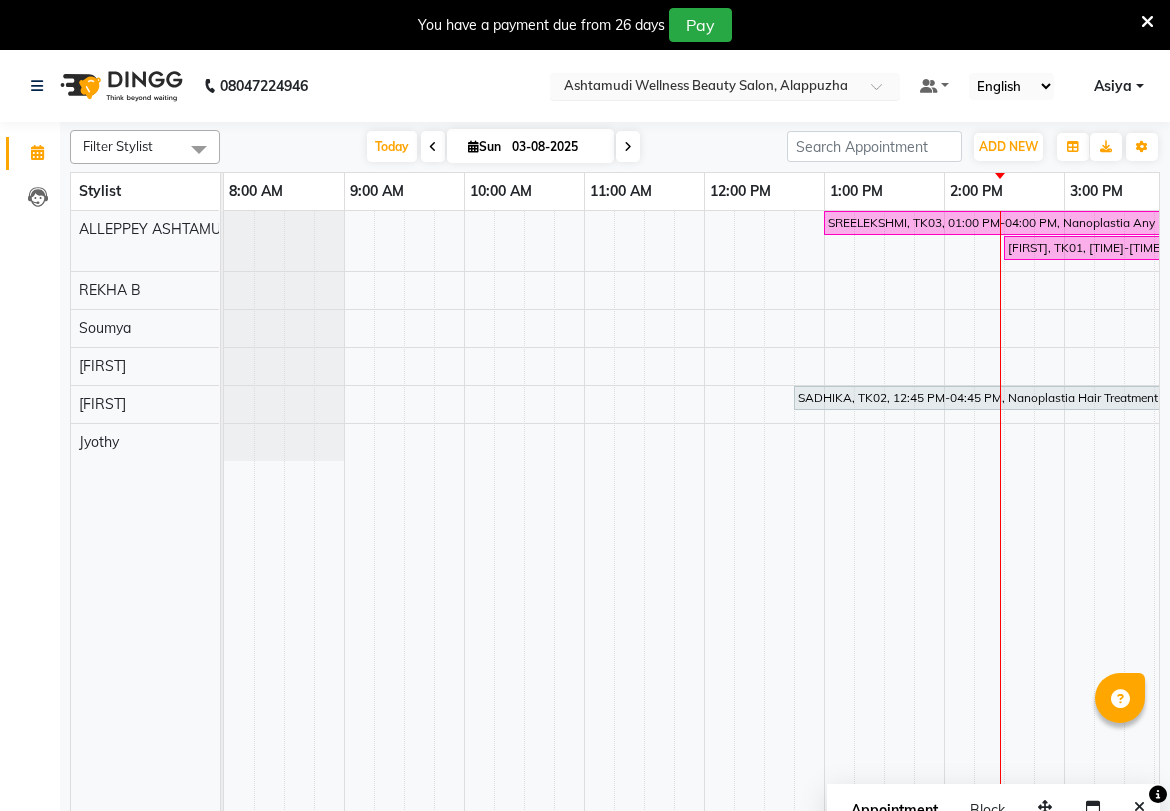 scroll, scrollTop: 0, scrollLeft: 0, axis: both 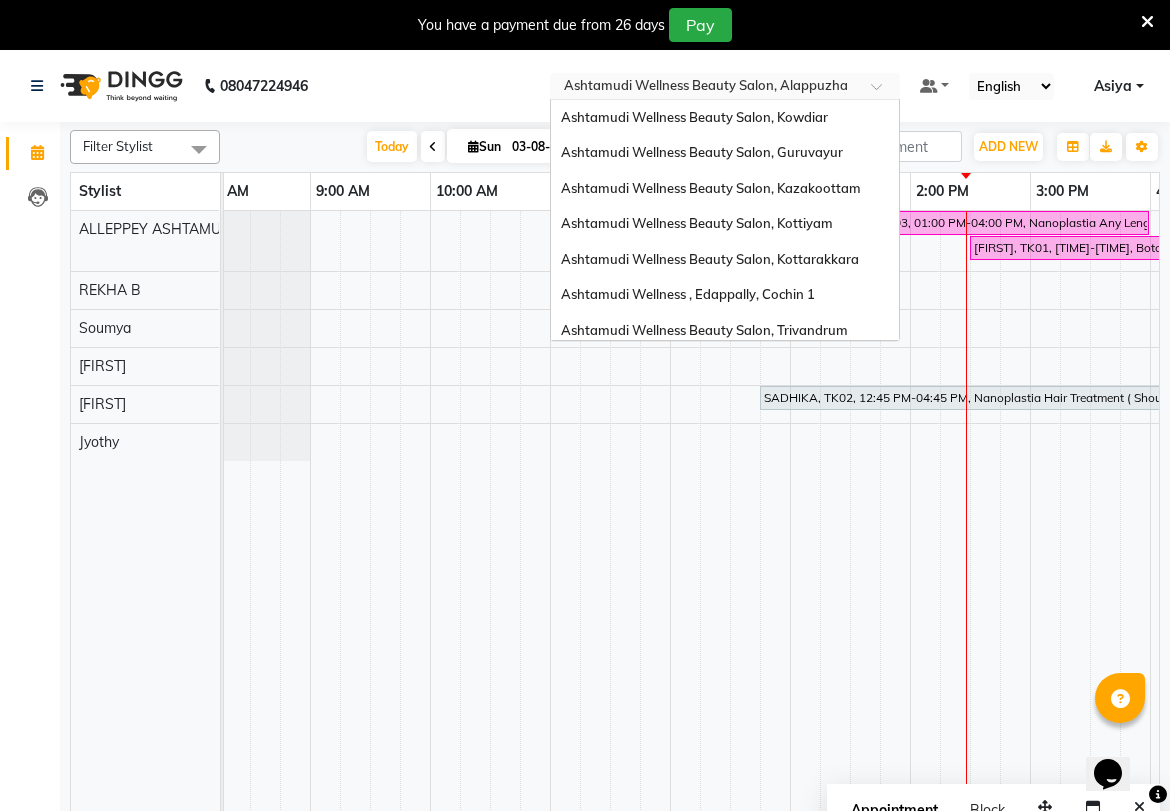 click at bounding box center [883, 92] 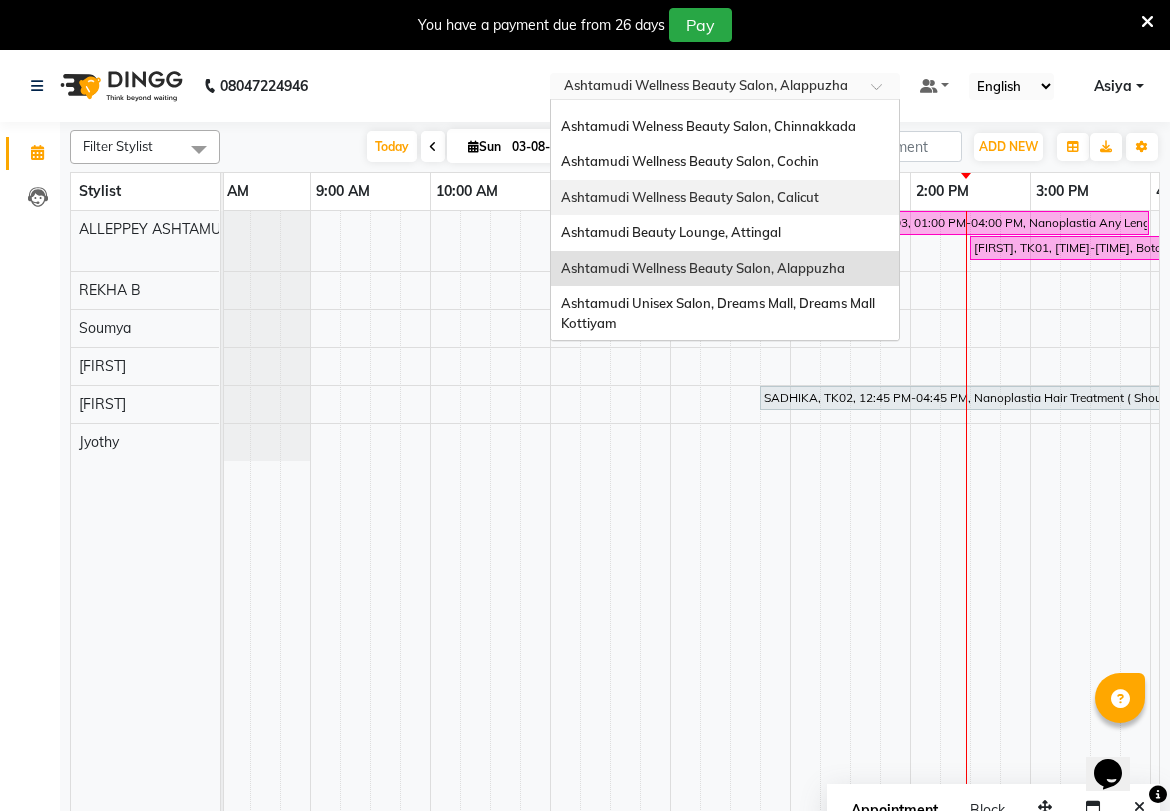 scroll, scrollTop: 164, scrollLeft: 0, axis: vertical 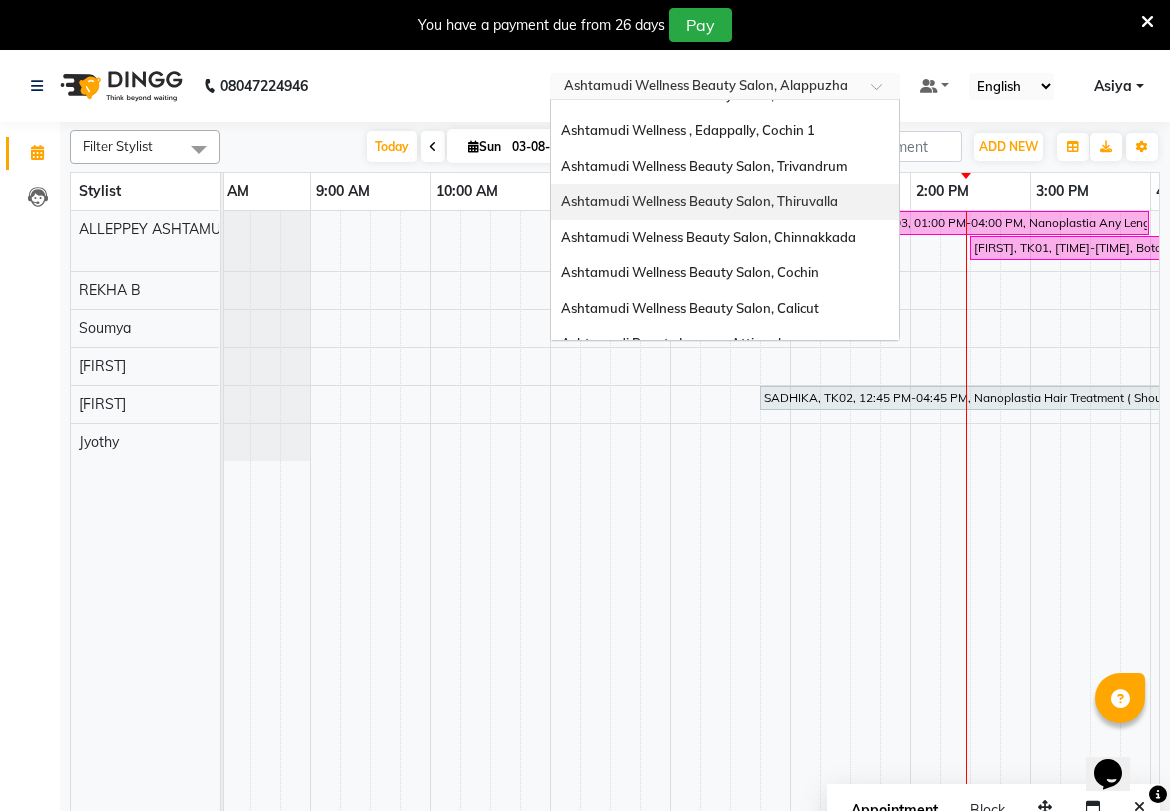 click on "Ashtamudi Wellness Beauty Salon, Thiruvalla" at bounding box center [725, 202] 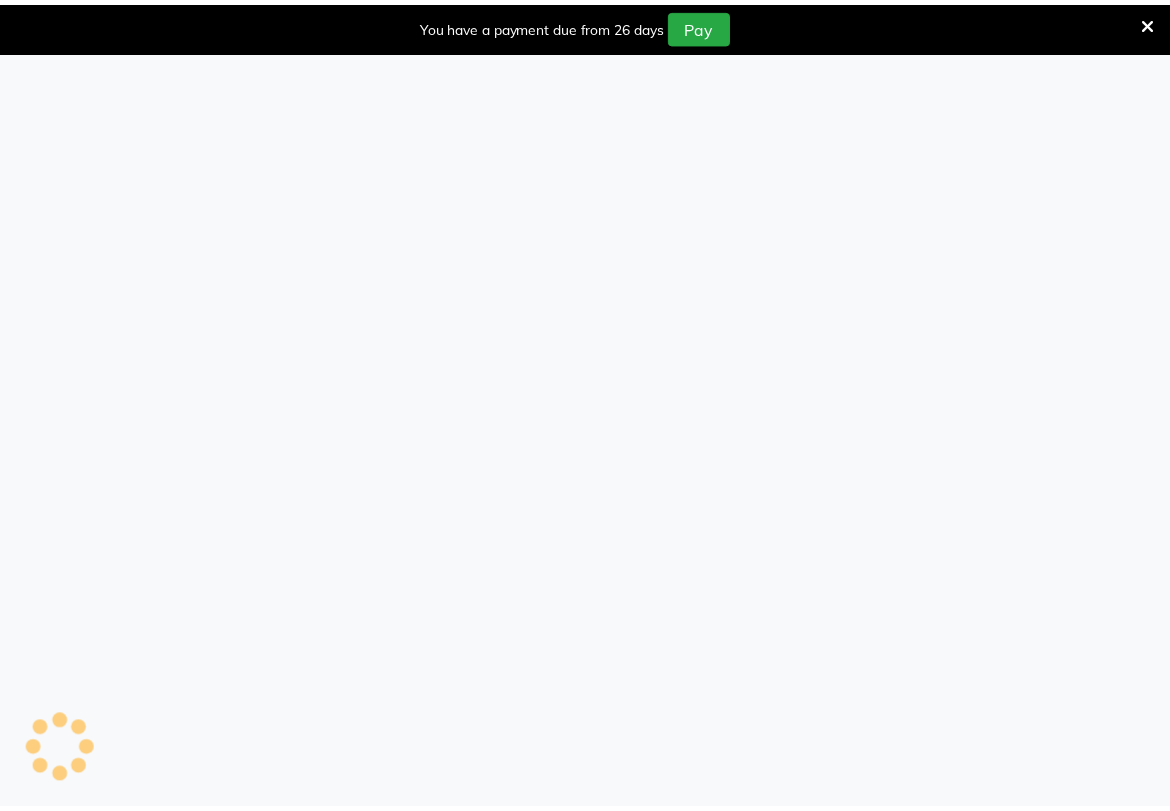 scroll, scrollTop: 0, scrollLeft: 0, axis: both 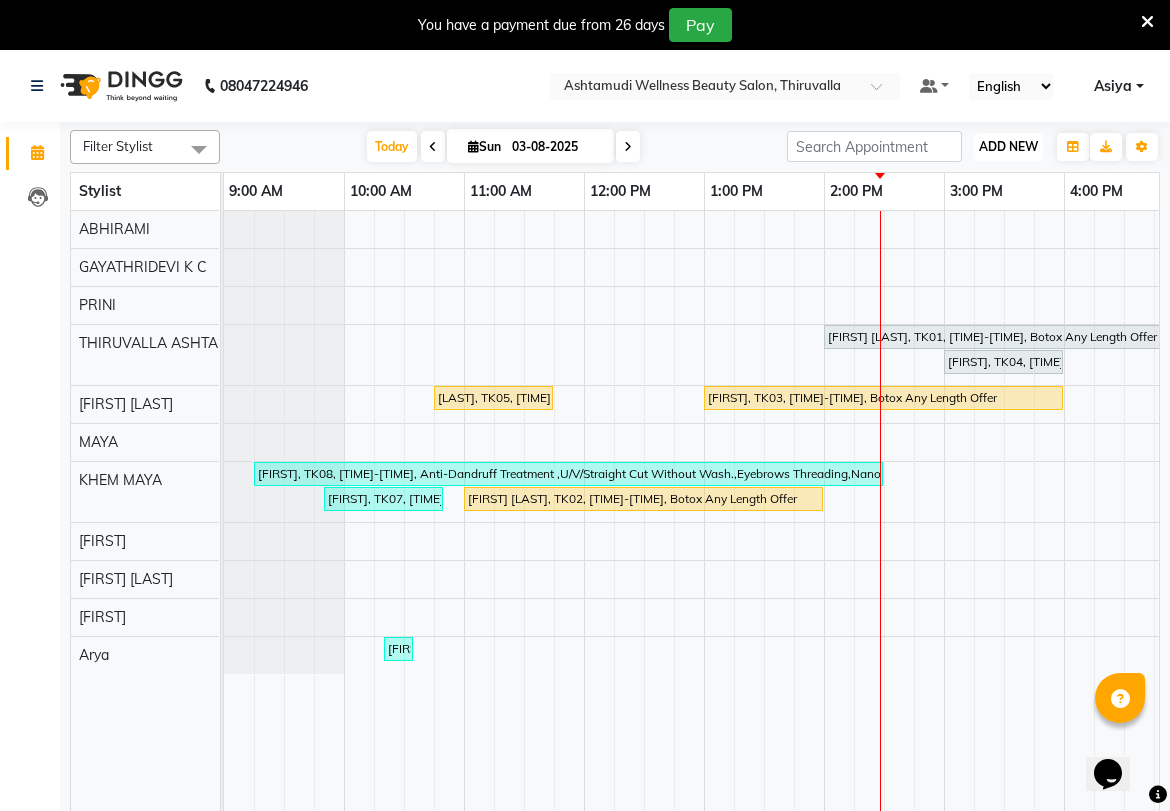 click on "ADD NEW" at bounding box center [1008, 146] 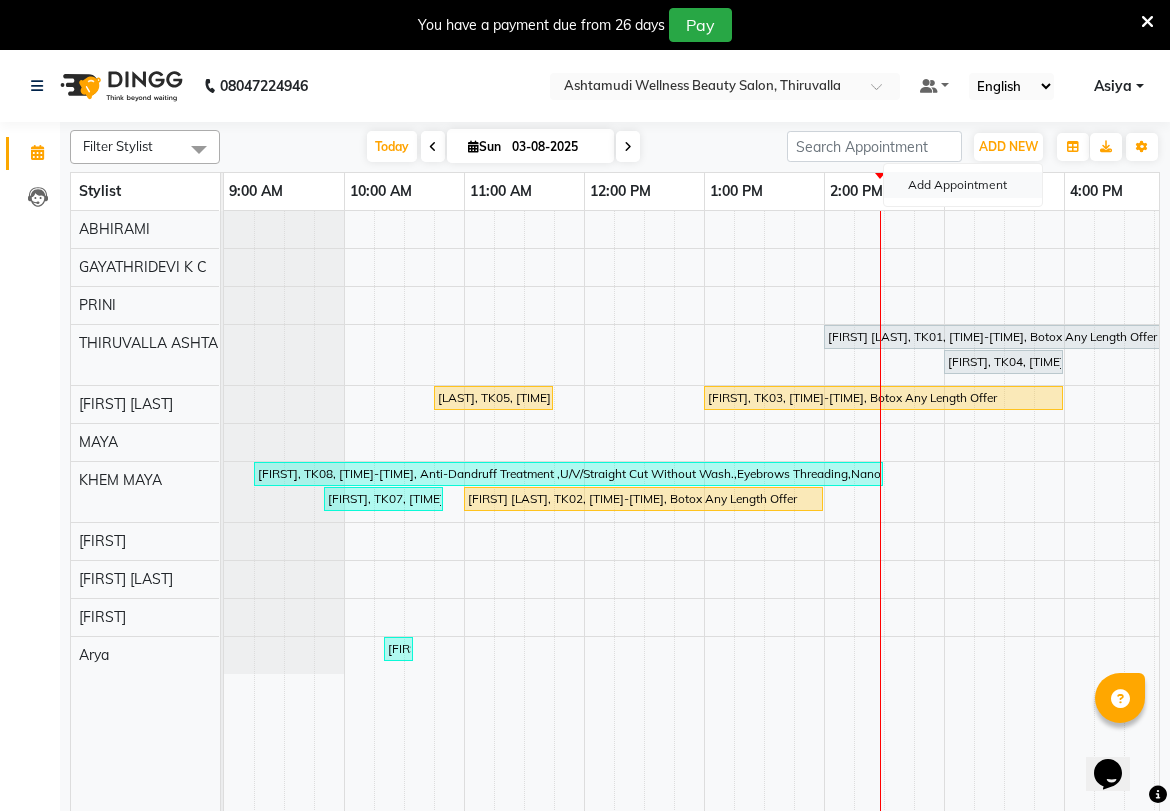 click on "Add Appointment" at bounding box center (963, 185) 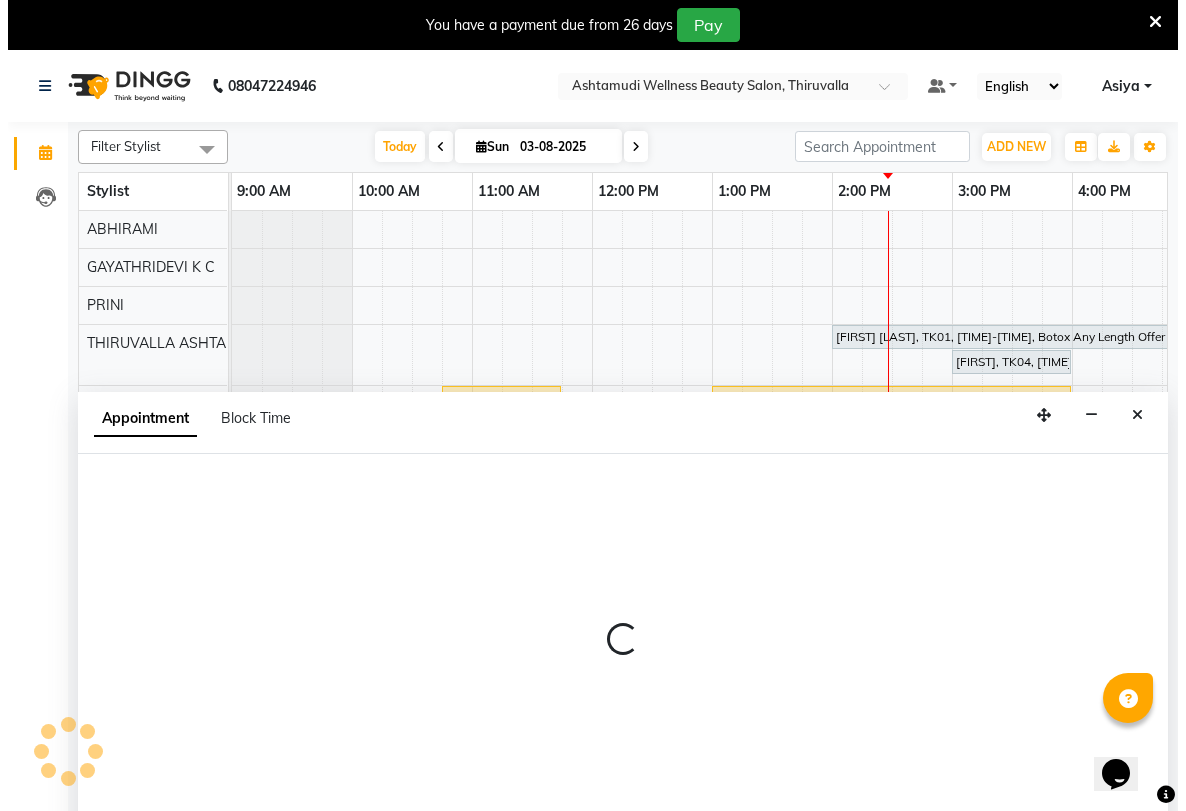 scroll, scrollTop: 50, scrollLeft: 0, axis: vertical 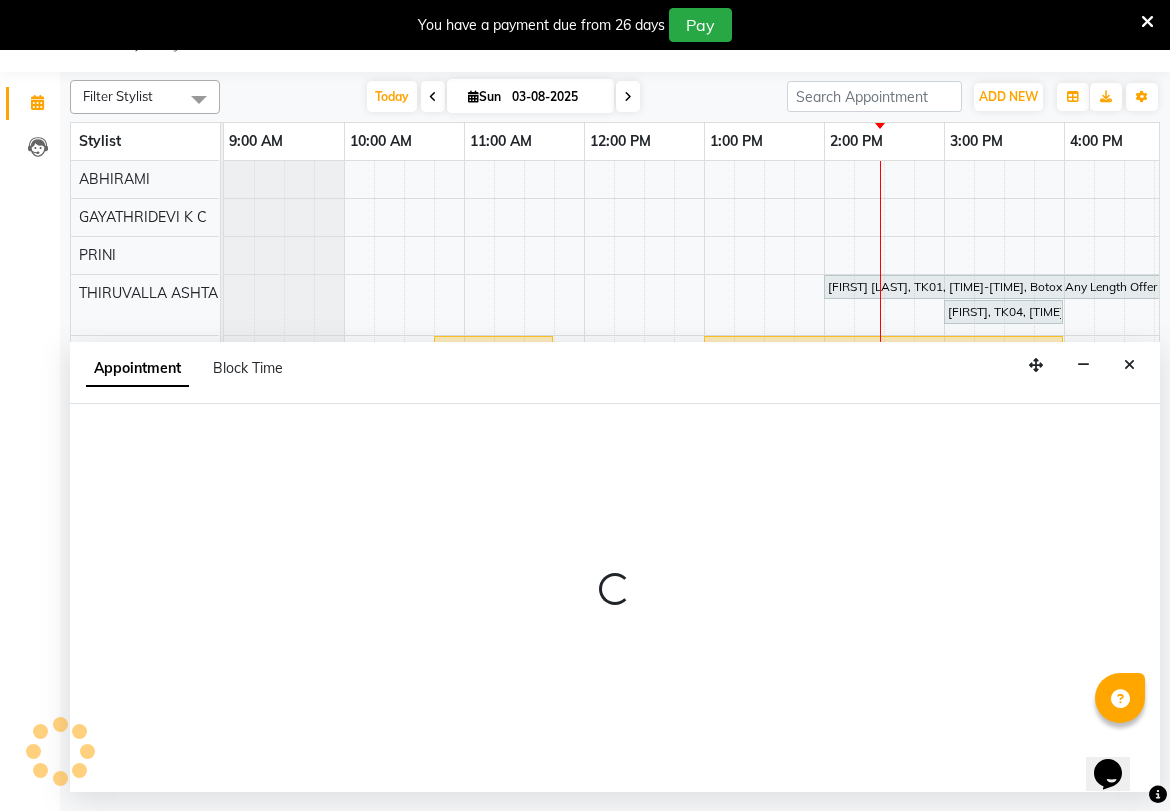 select on "600" 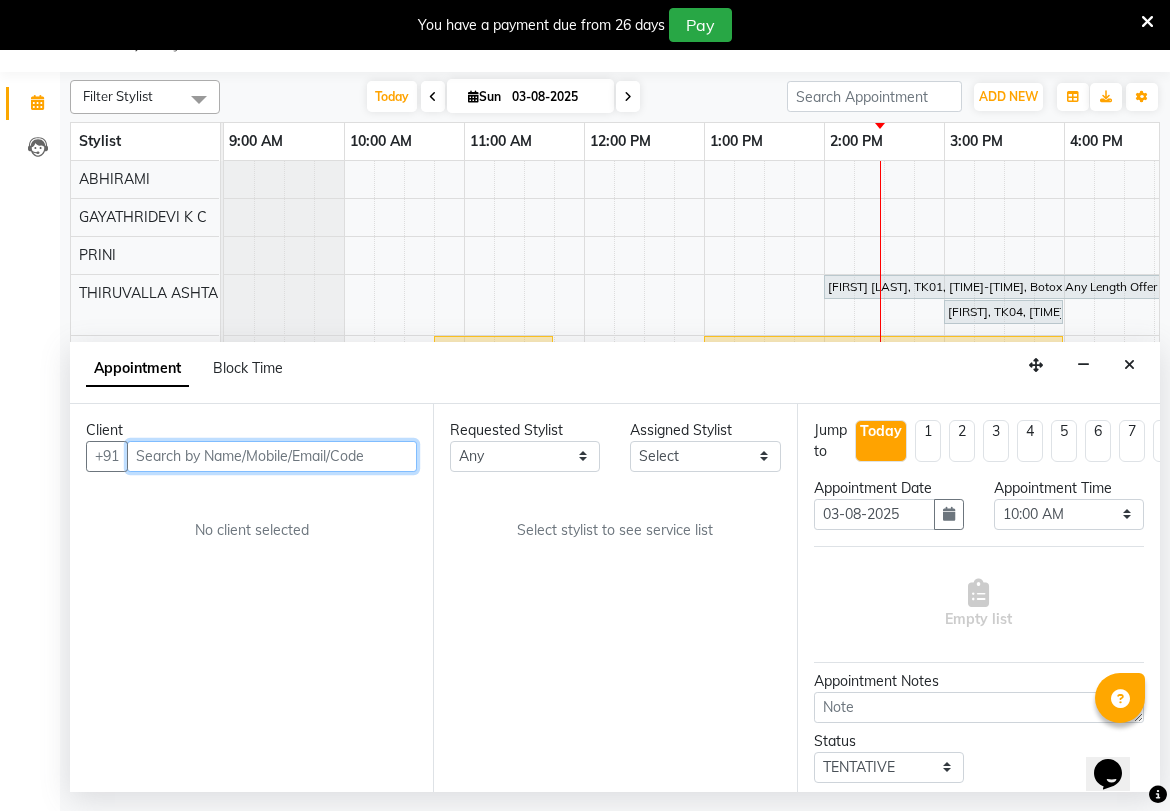 click at bounding box center (272, 456) 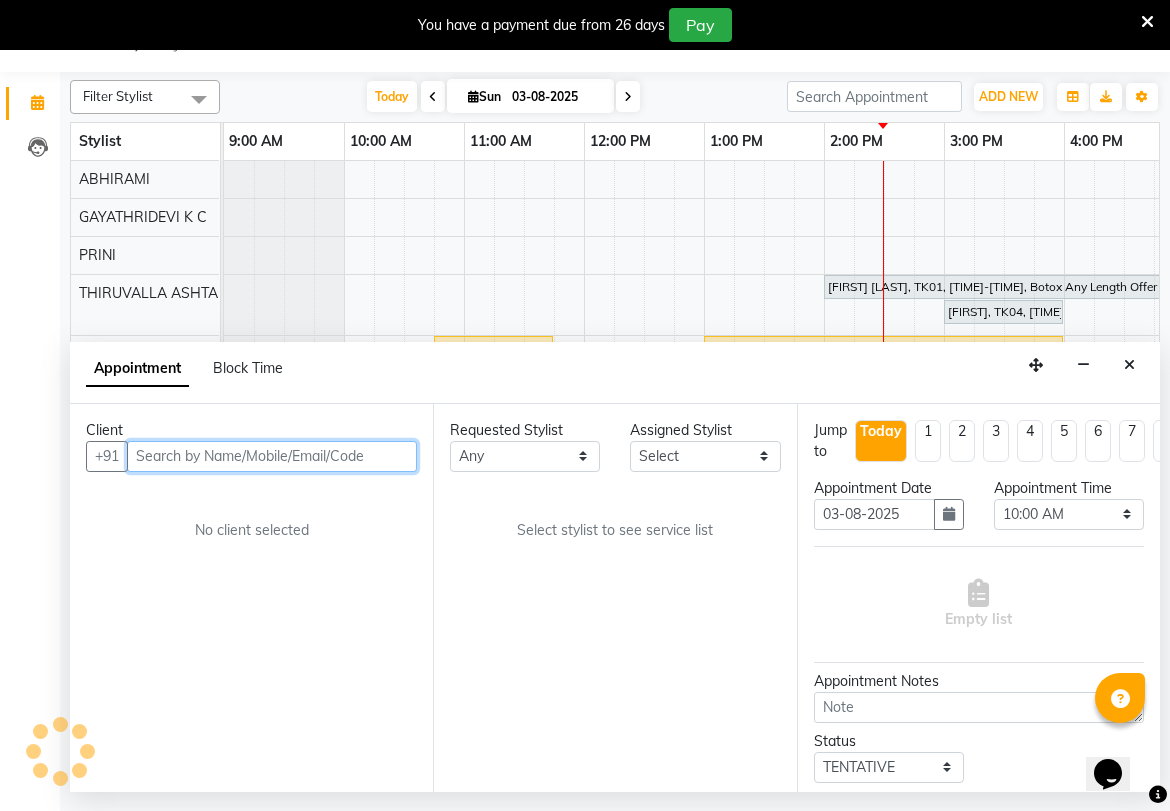 paste on "9895470699" 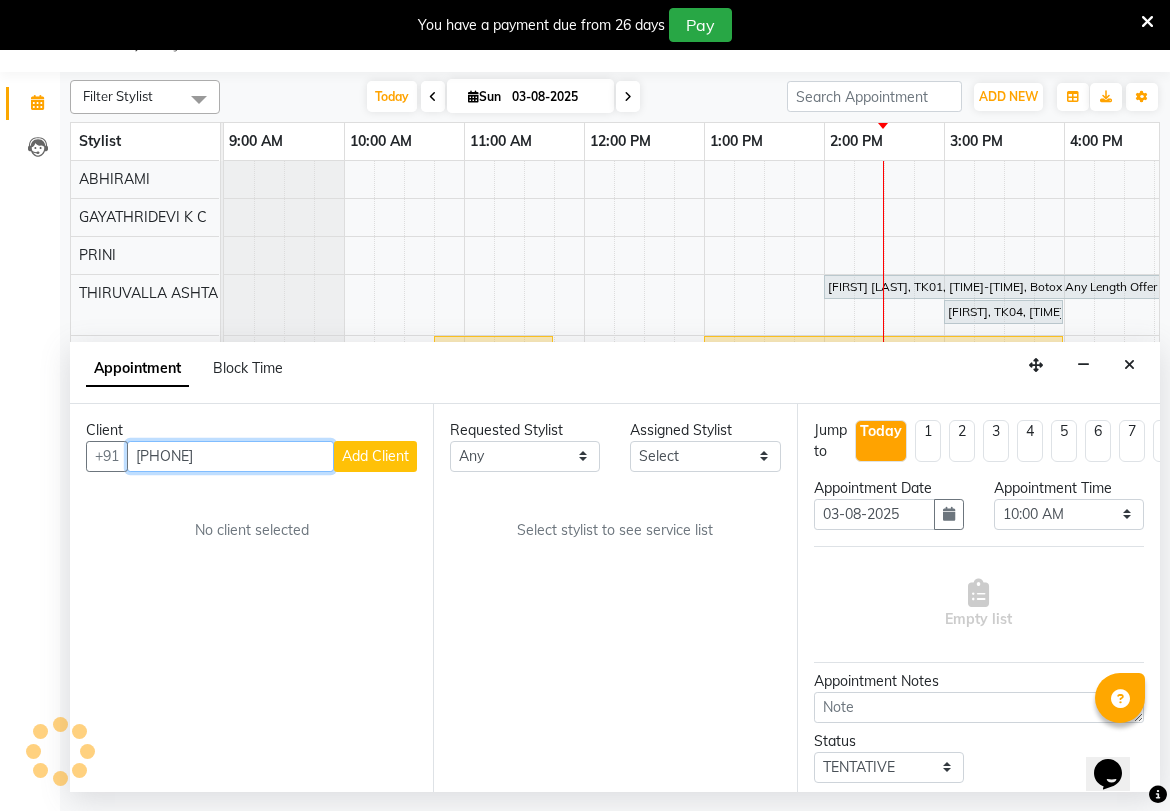 type on "9895470699" 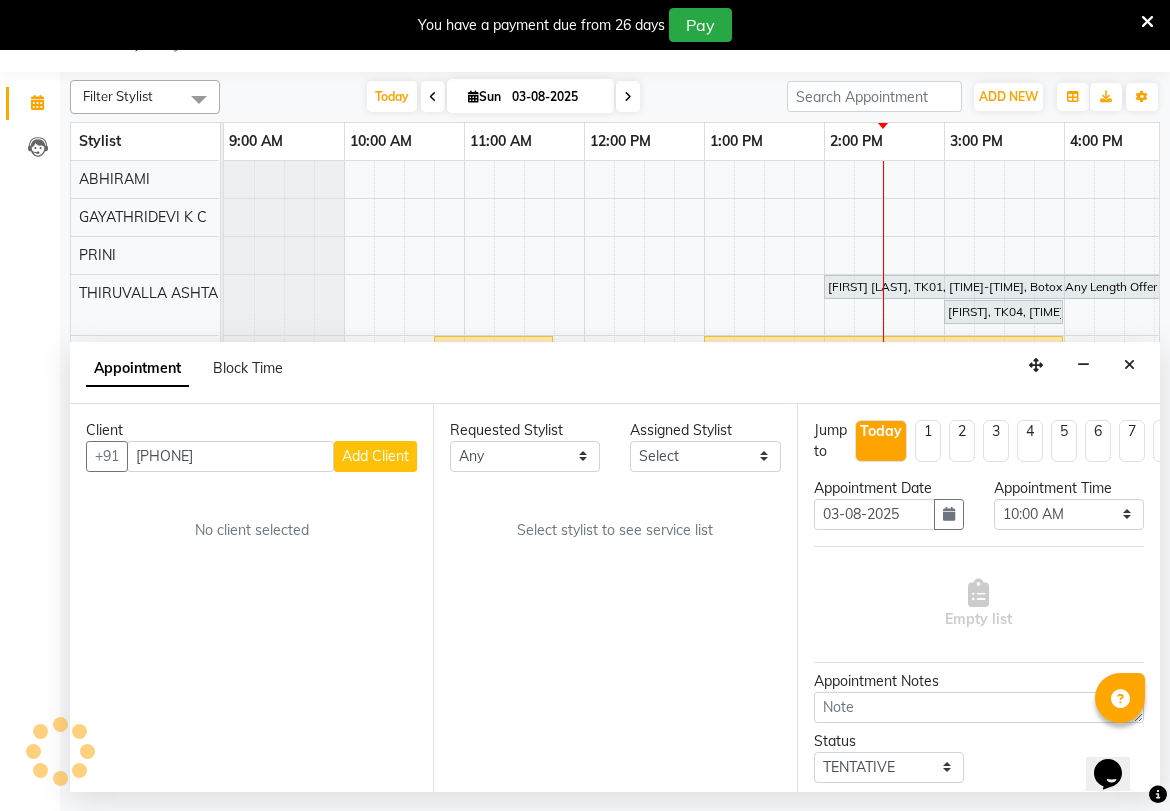 click on "Add Client" at bounding box center [375, 456] 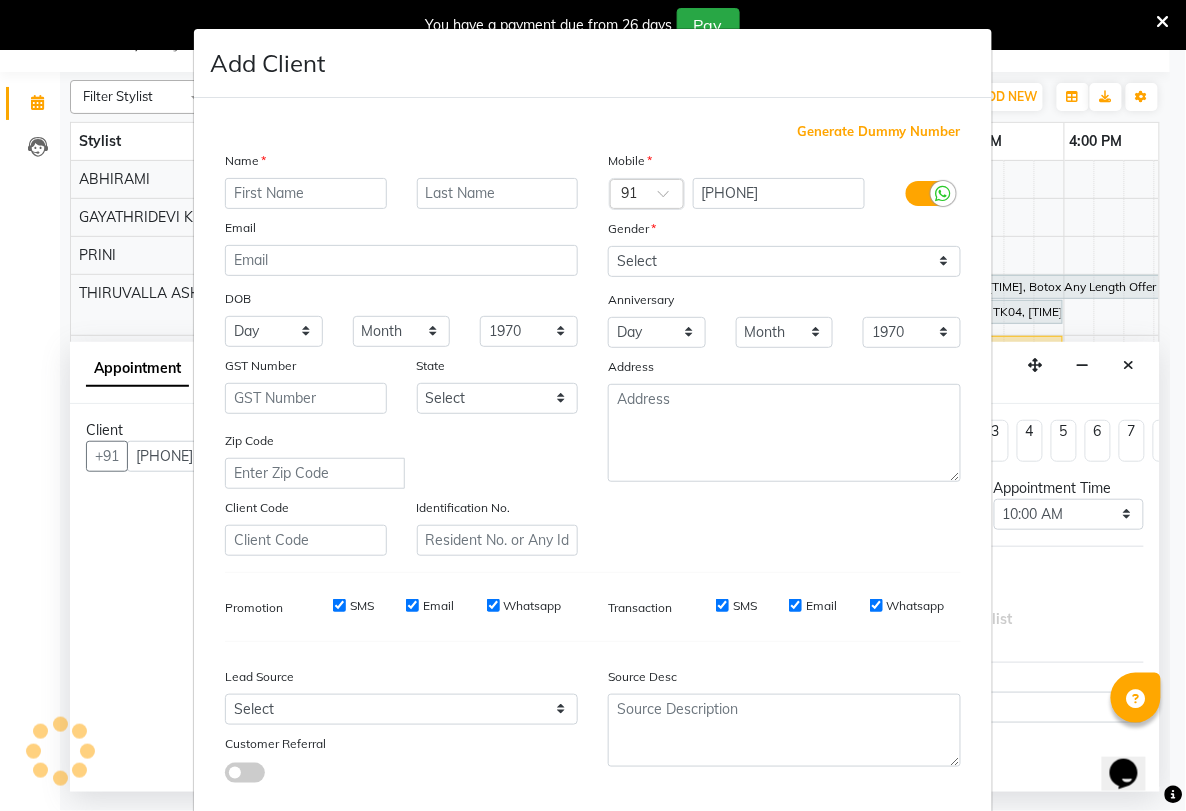 click at bounding box center [306, 193] 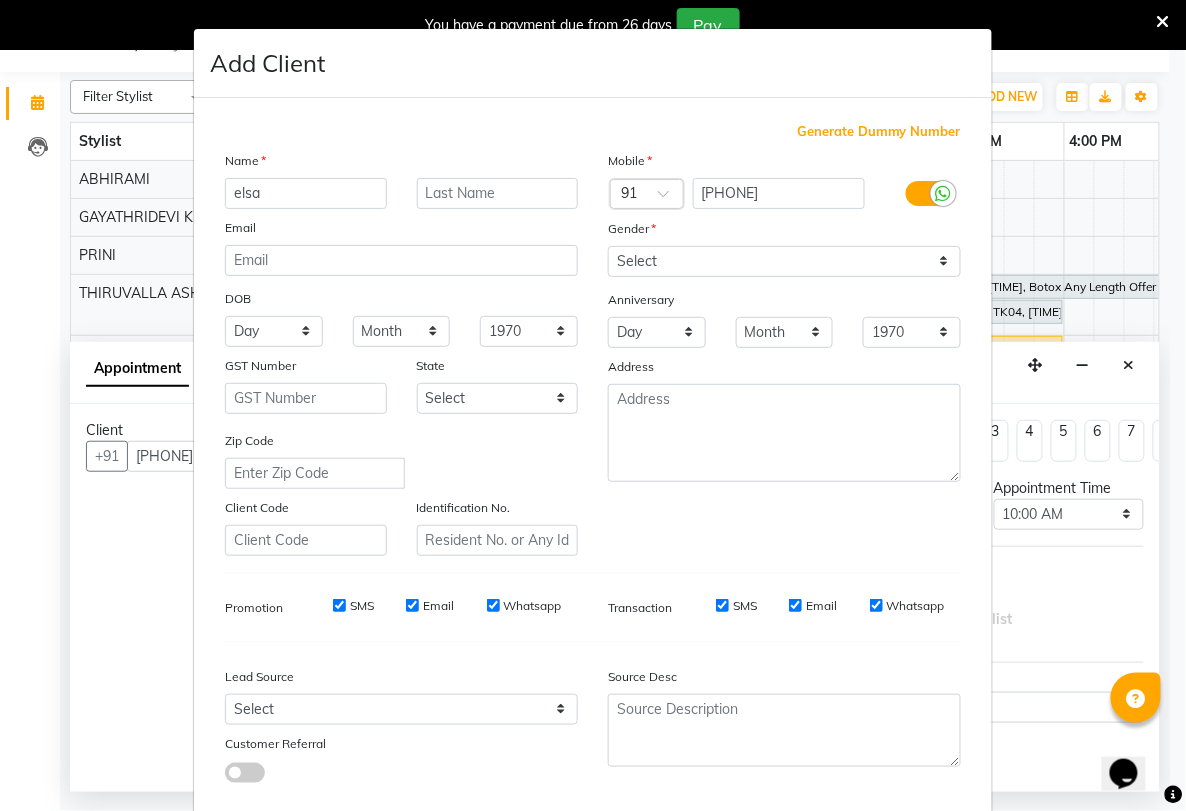 click on "elsa" at bounding box center [306, 193] 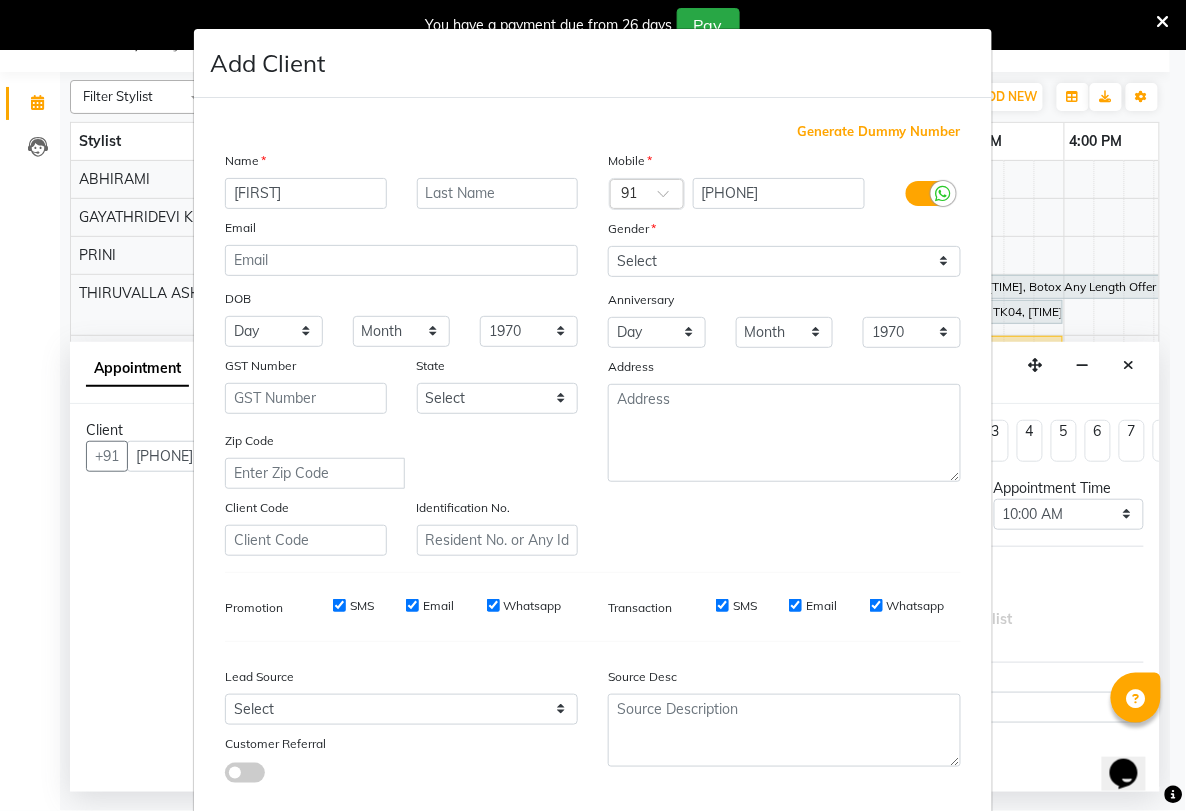 type on "Elsa" 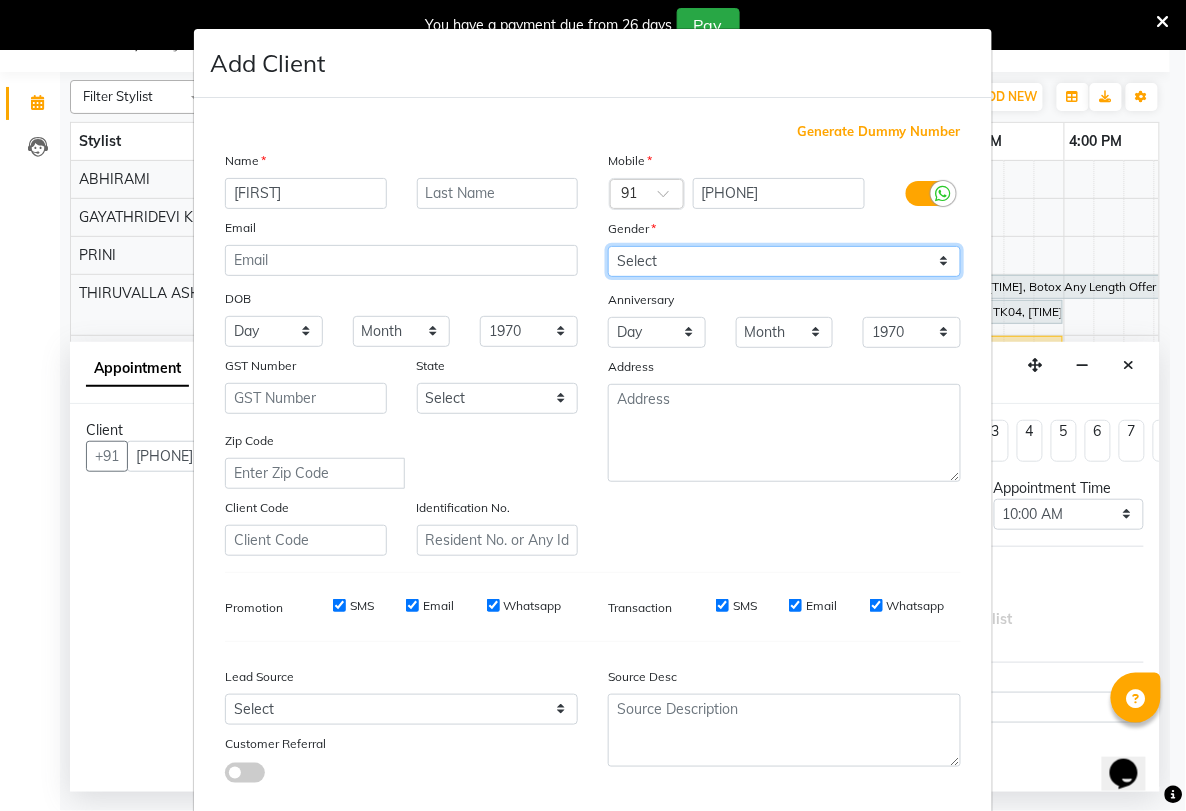 click on "Select Male Female Other Prefer Not To Say" at bounding box center [784, 261] 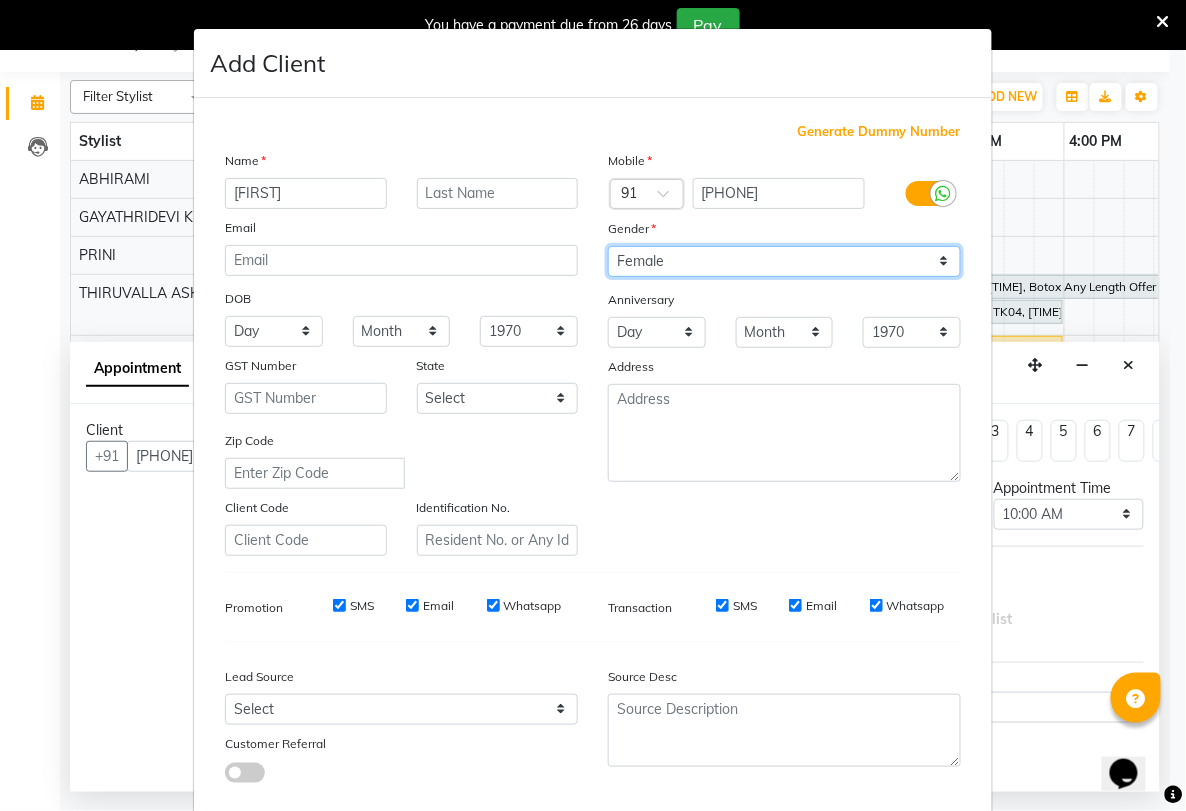 click on "Select Male Female Other Prefer Not To Say" at bounding box center [784, 261] 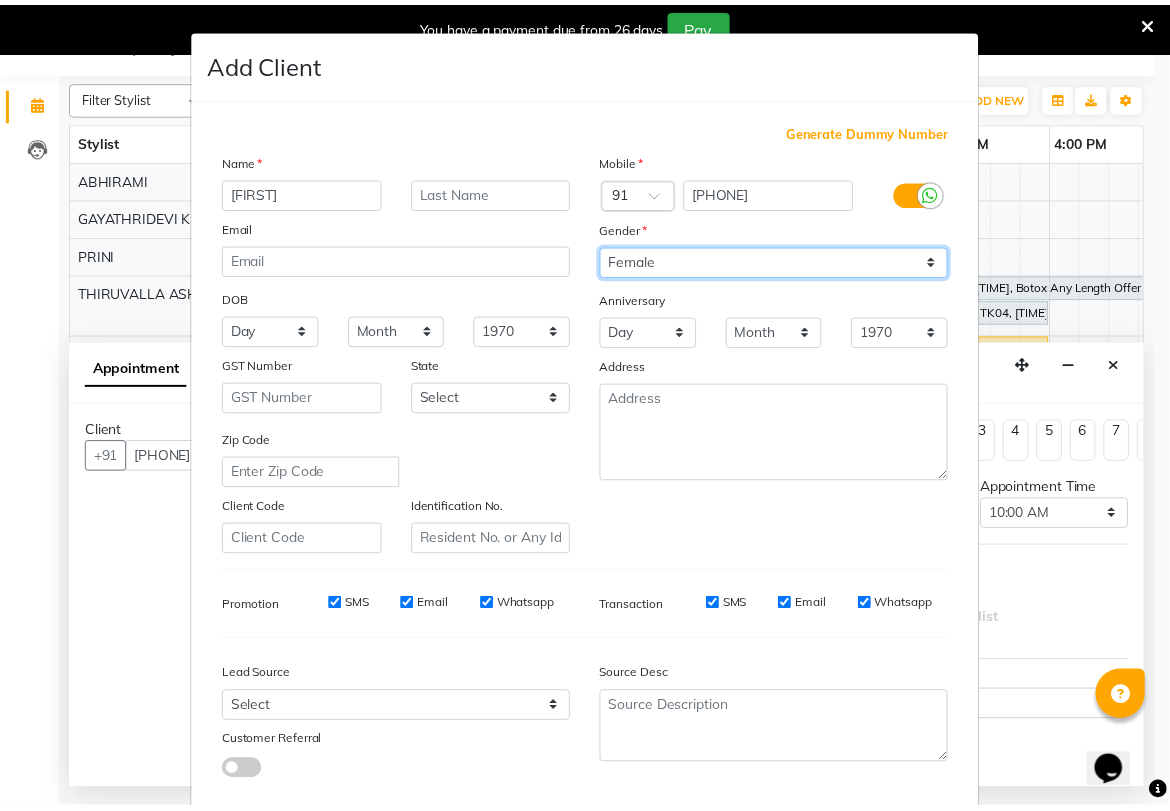 scroll, scrollTop: 113, scrollLeft: 0, axis: vertical 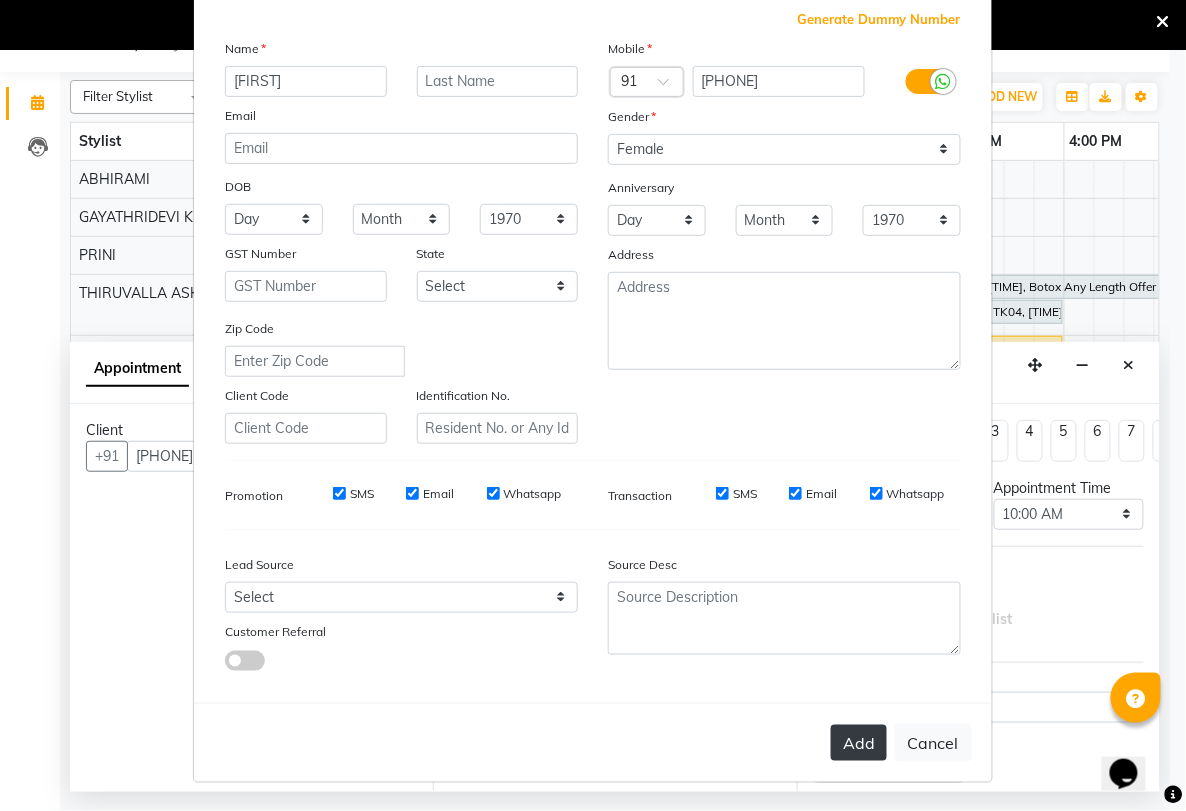 click on "Add" at bounding box center (859, 743) 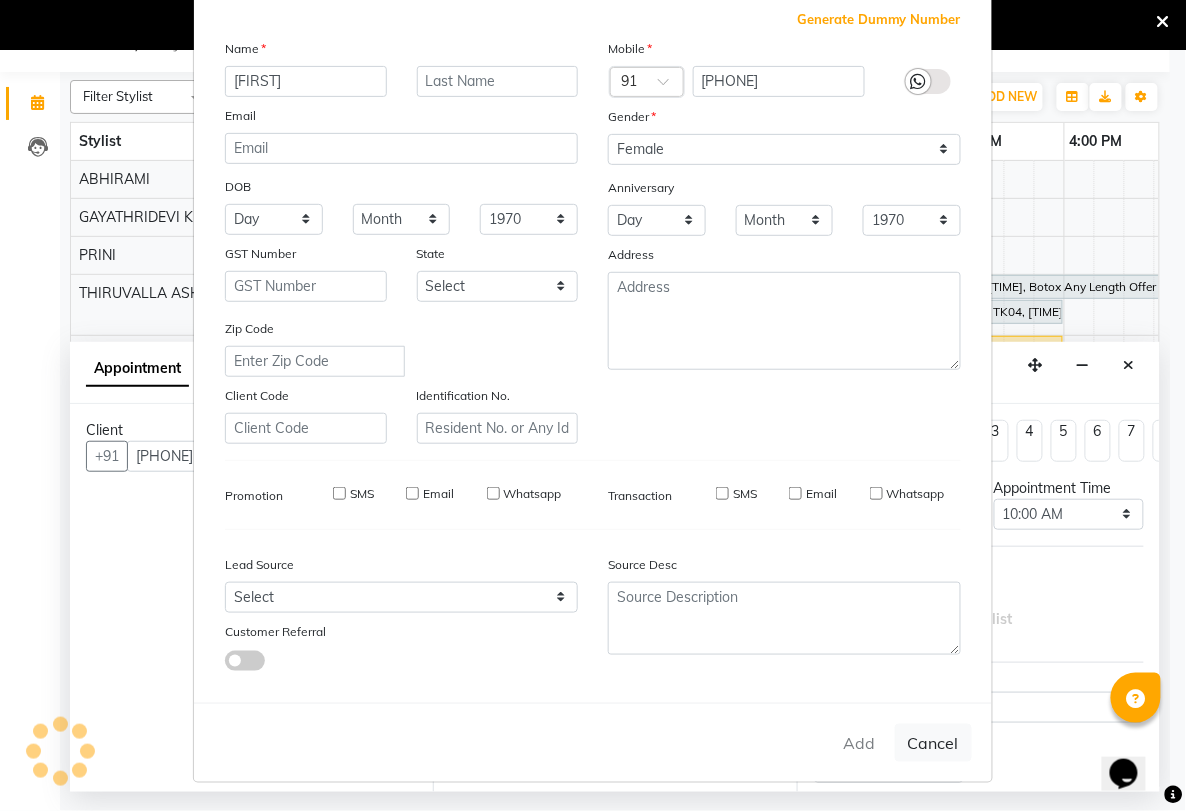 type on "98******99" 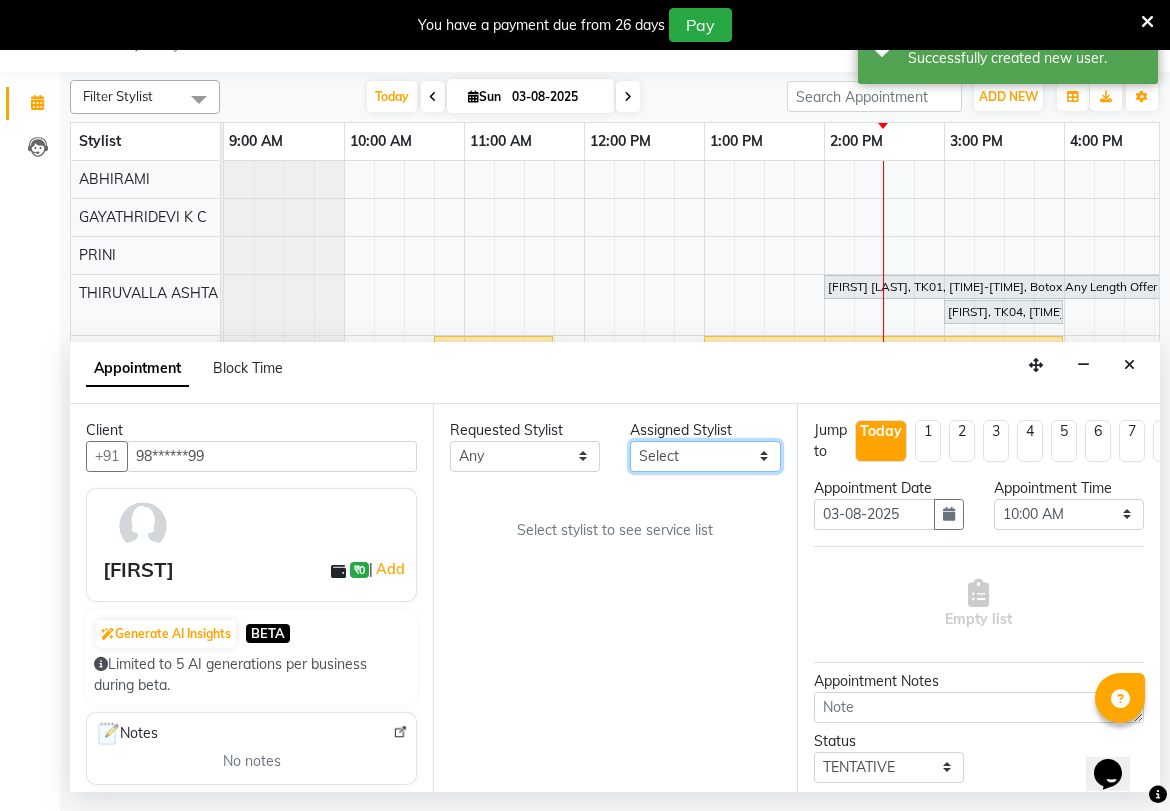 click on "Select ABHIRAMI		 Arya Eshani GAYATHRIDEVI	K C	 Jisna KHEM MAYA MAYA PRINI		 RINA RAI THIRUVALLA ASHTAMUDI VISMAYA SURENDRAN" at bounding box center [705, 456] 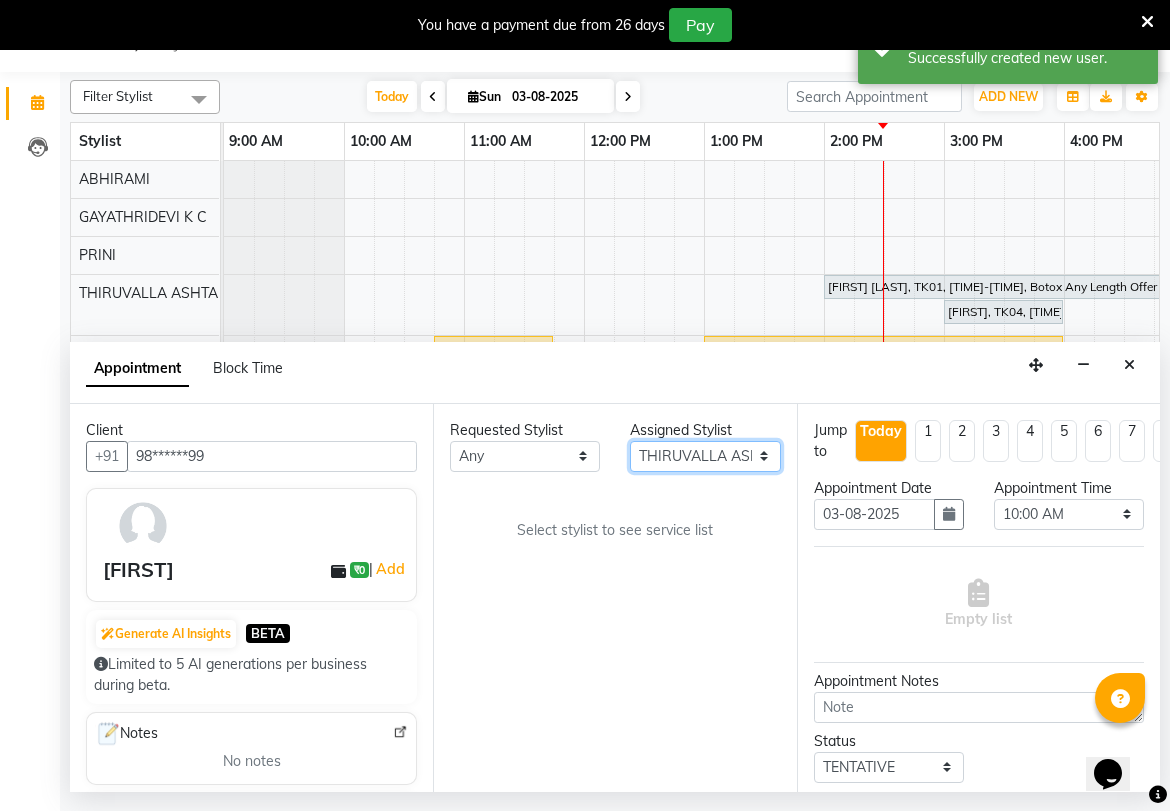 click on "Select ABHIRAMI		 Arya Eshani GAYATHRIDEVI	K C	 Jisna KHEM MAYA MAYA PRINI		 RINA RAI THIRUVALLA ASHTAMUDI VISMAYA SURENDRAN" at bounding box center [705, 456] 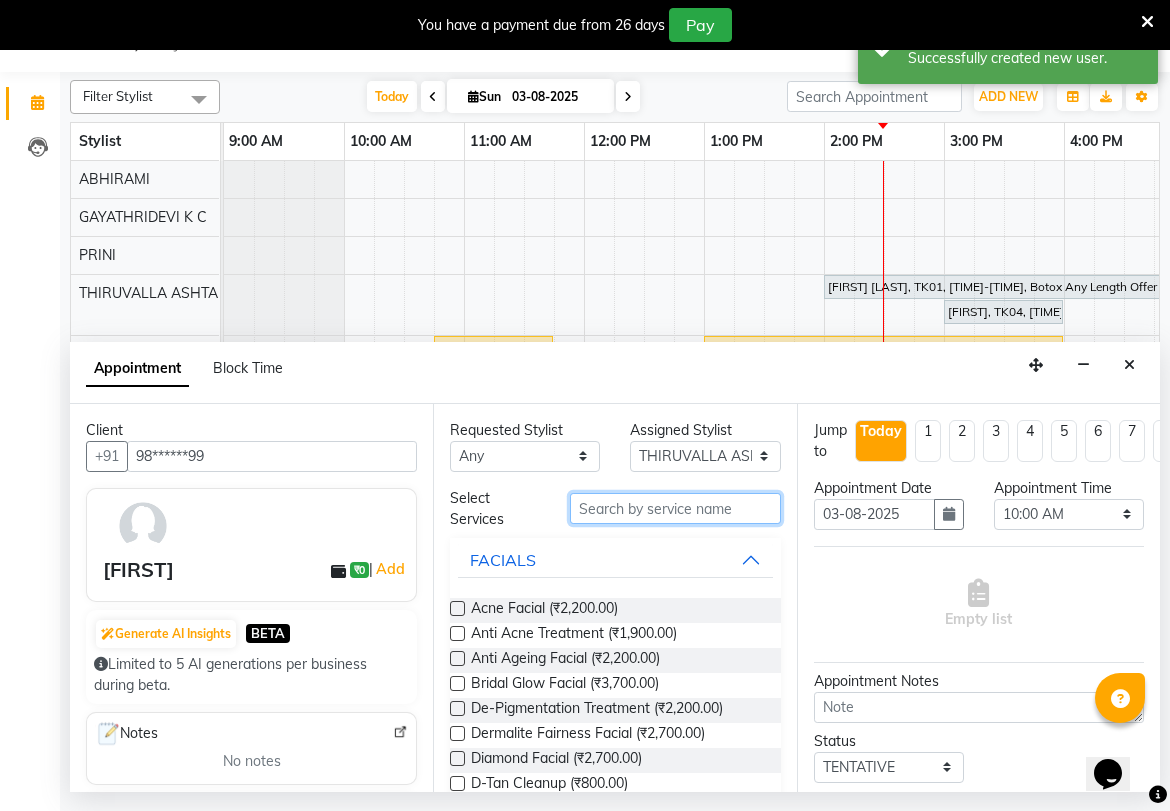click at bounding box center [675, 508] 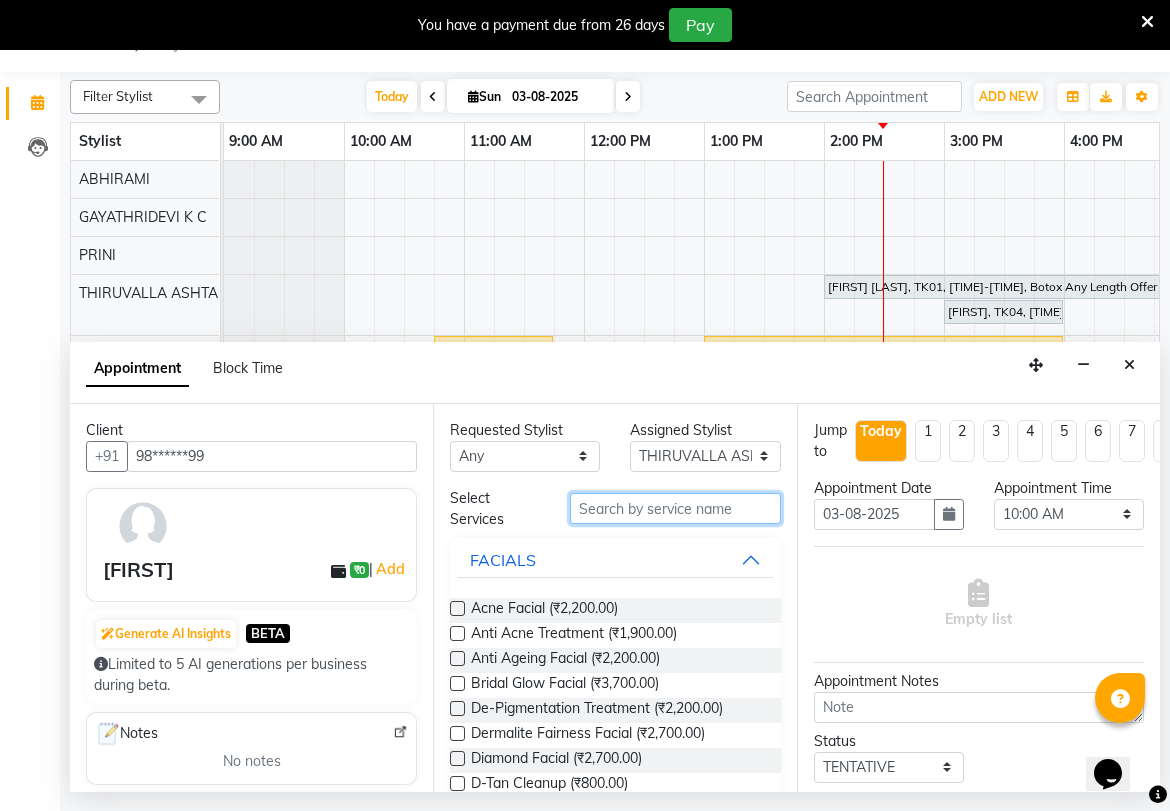 click at bounding box center (675, 508) 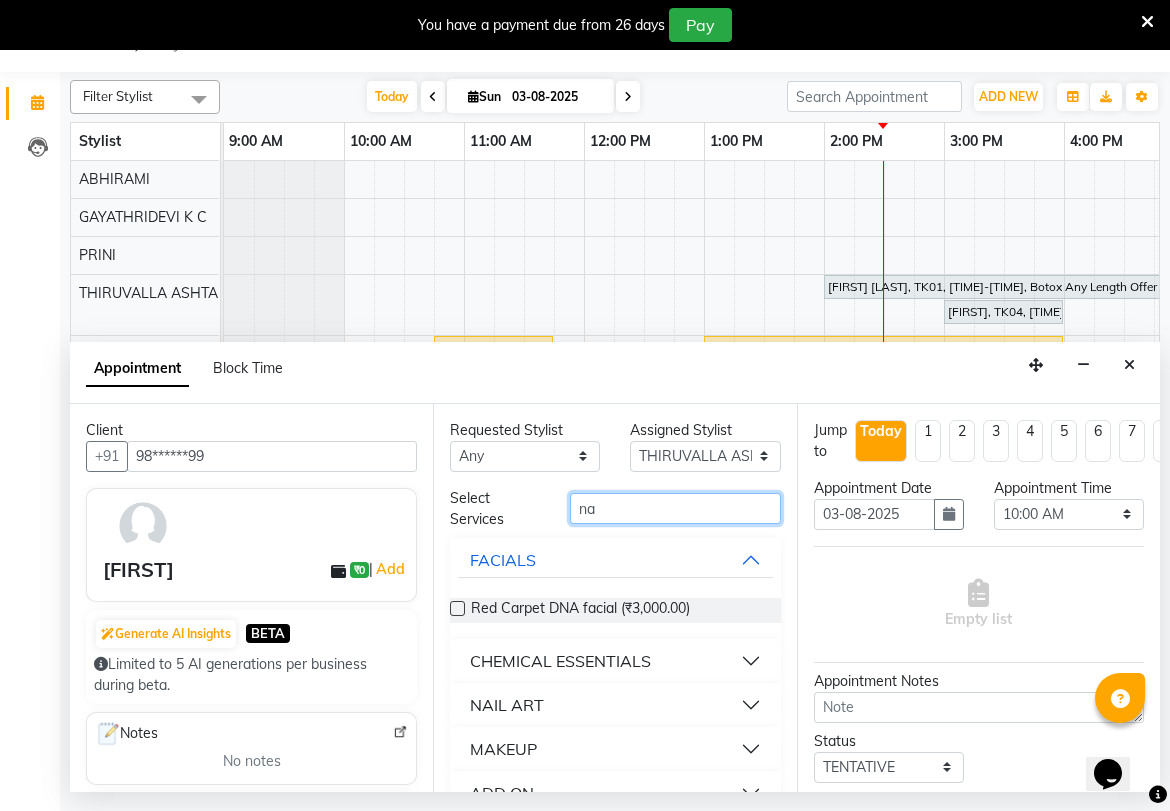 type on "n" 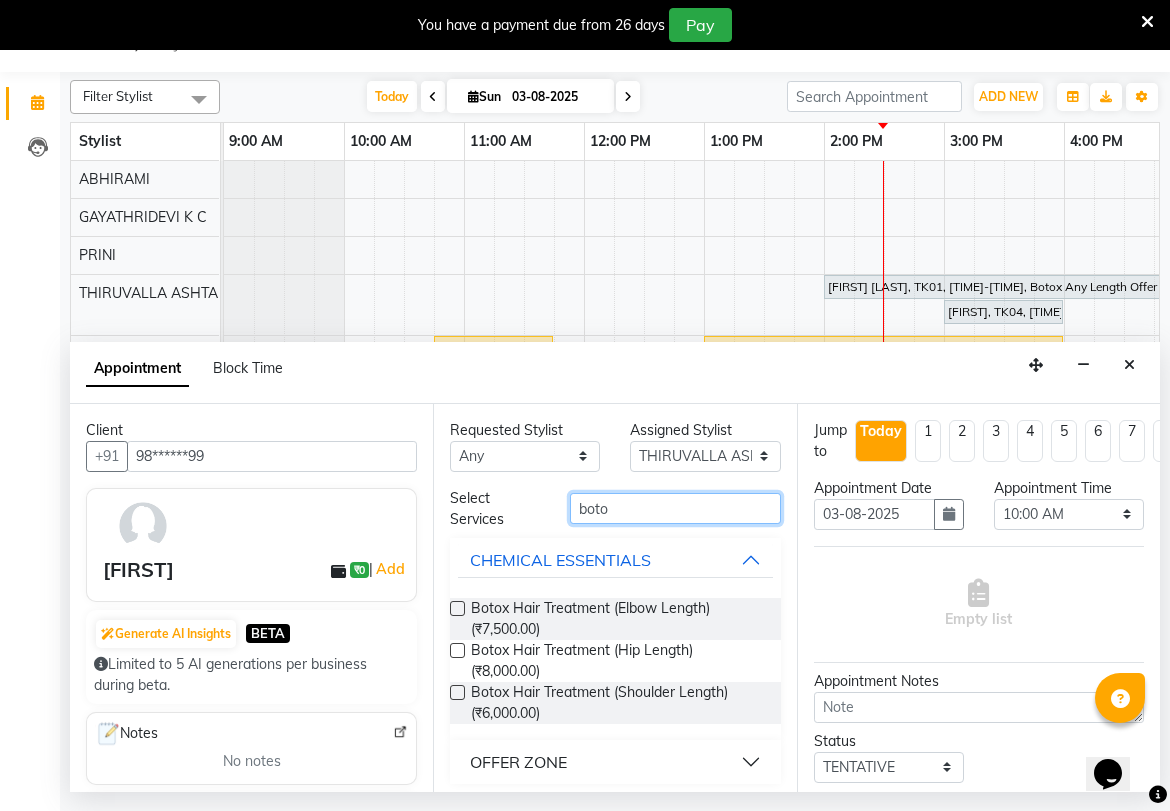 type on "boto" 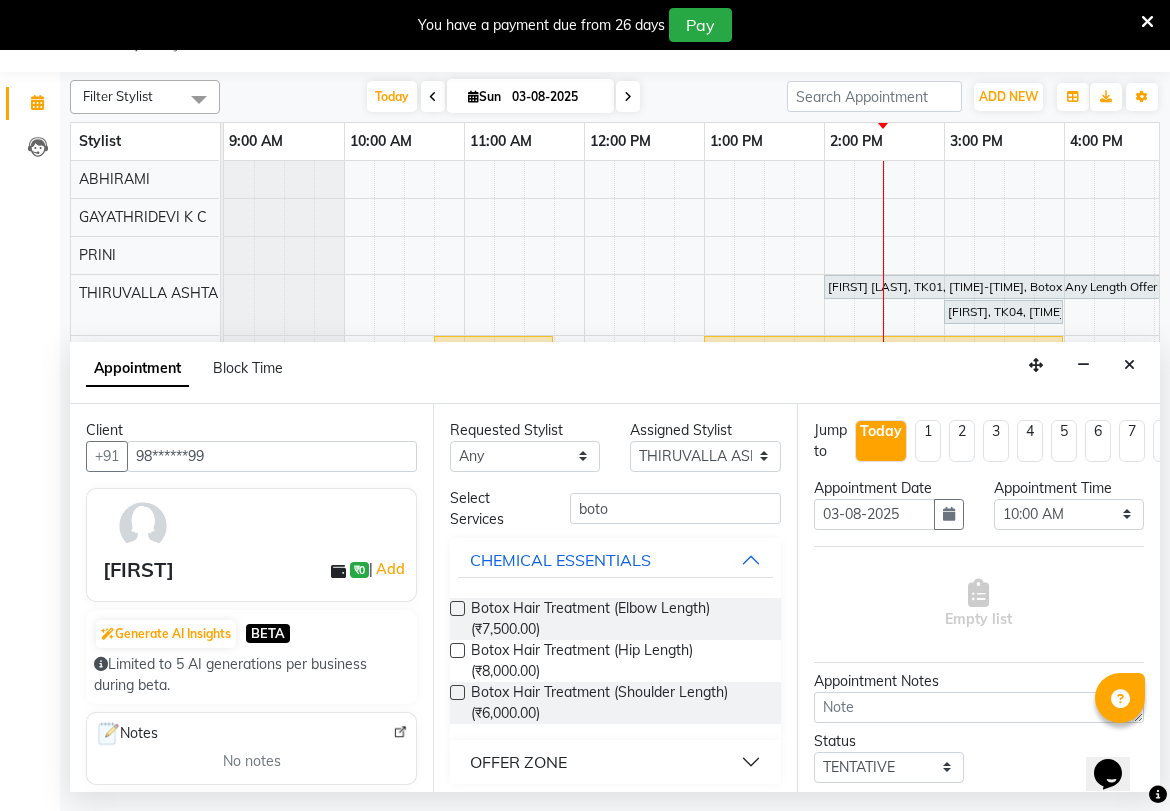 click on "OFFER ZONE" at bounding box center (518, 762) 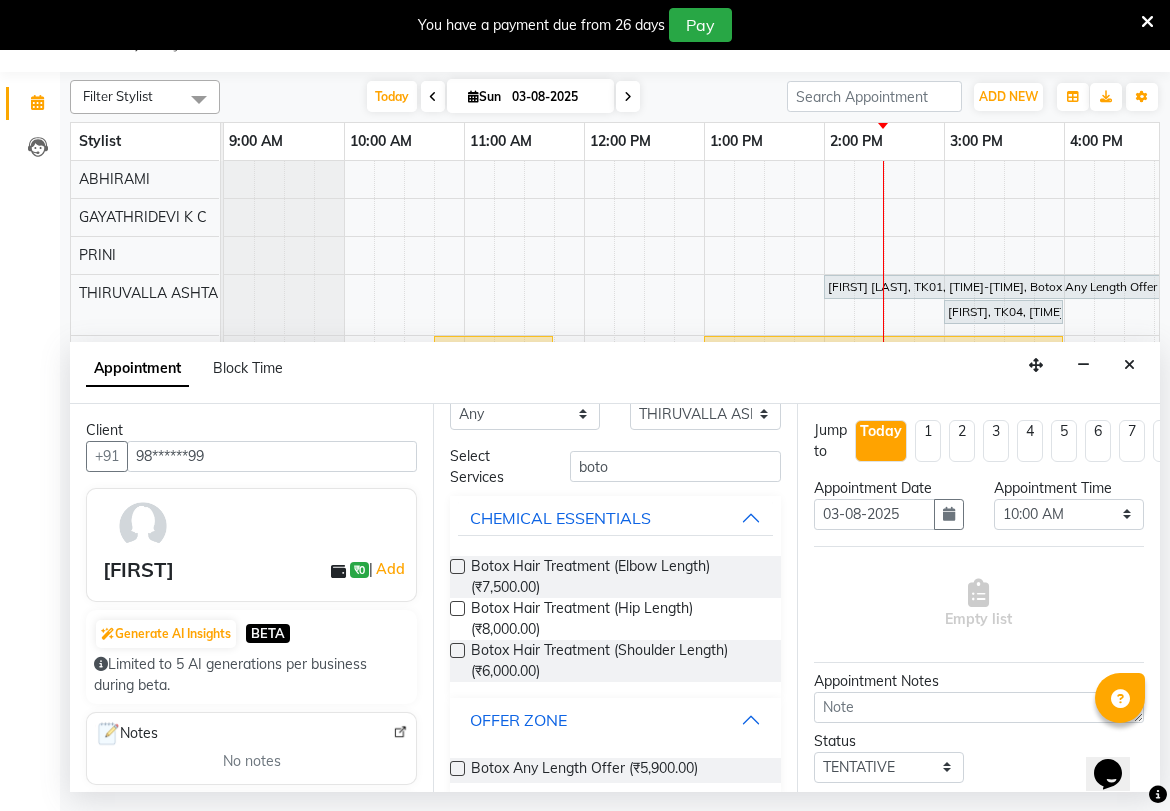 scroll, scrollTop: 64, scrollLeft: 0, axis: vertical 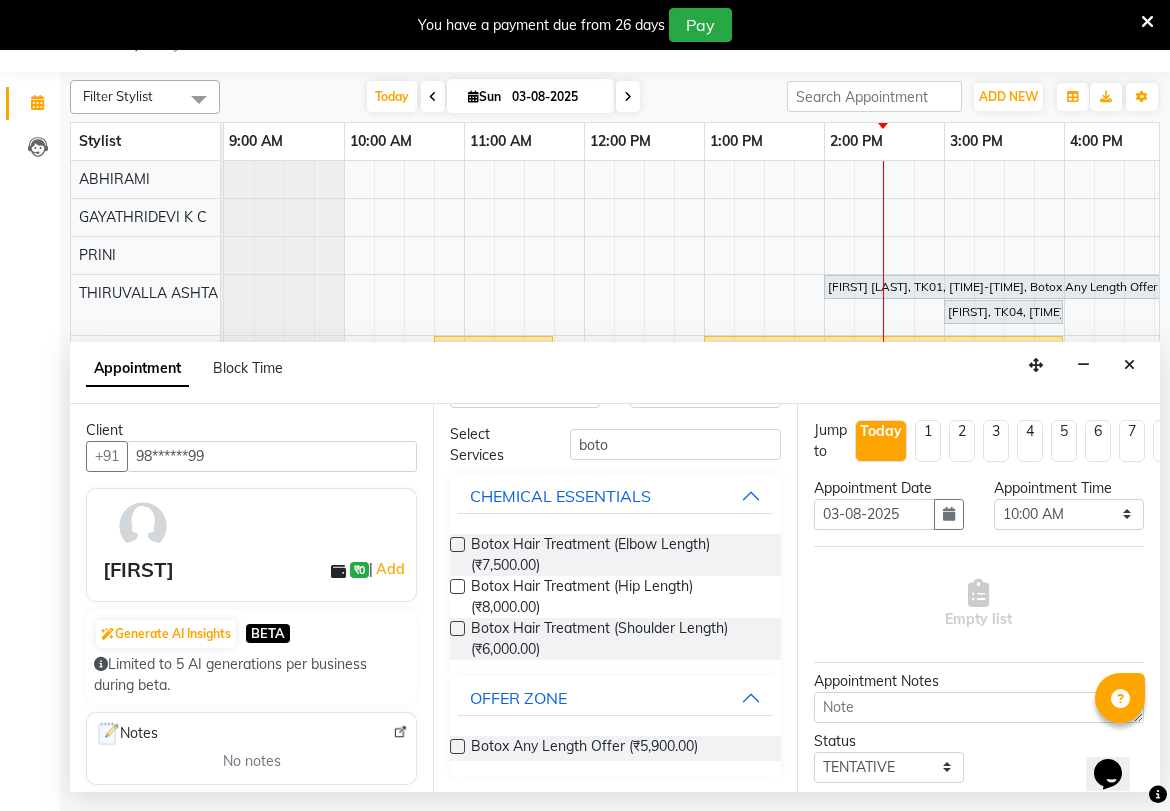 click at bounding box center (457, 746) 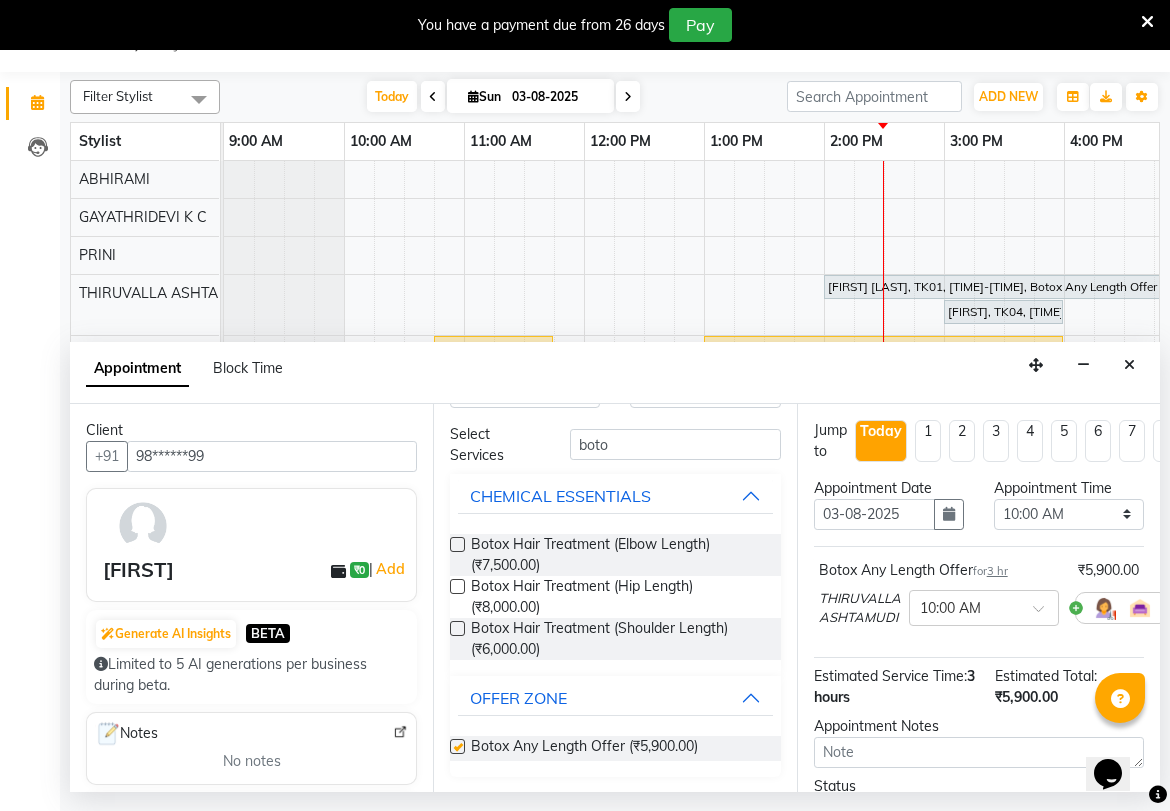 checkbox on "false" 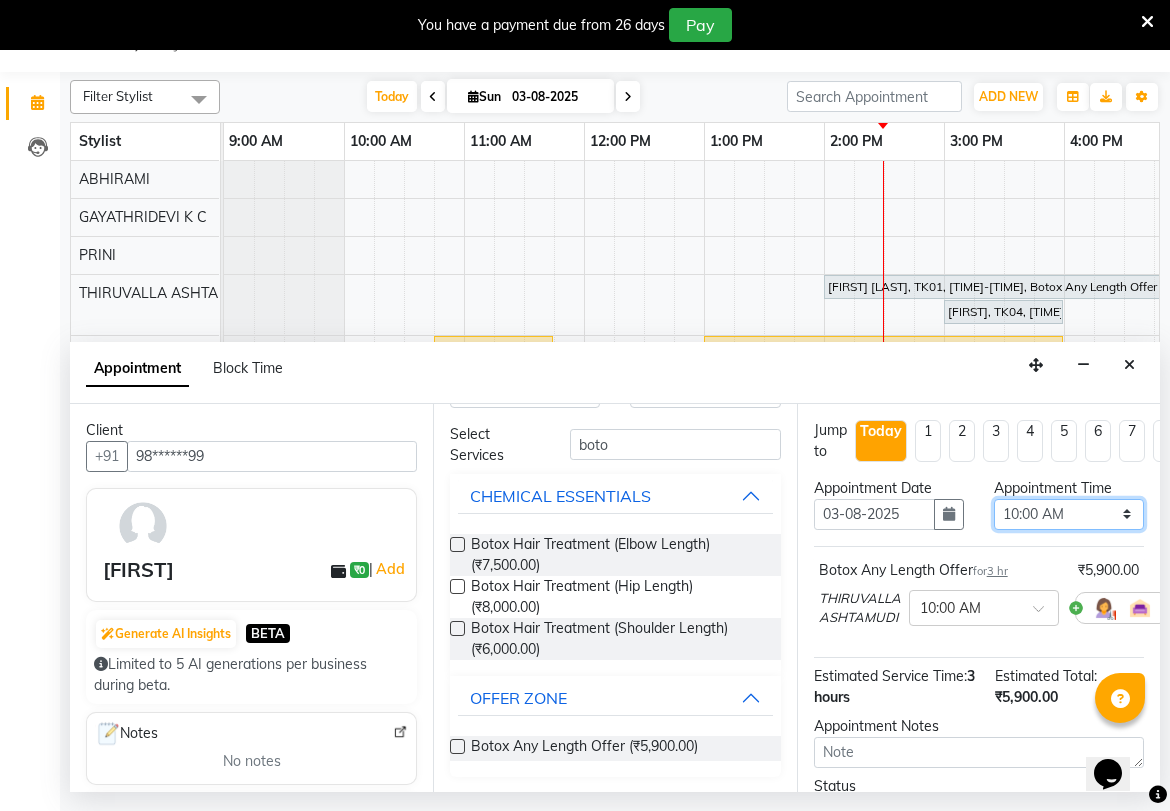 click on "Select 10:00 AM 10:15 AM 10:30 AM 10:45 AM 11:00 AM 11:15 AM 11:30 AM 11:45 AM 12:00 PM 12:15 PM 12:30 PM 12:45 PM 01:00 PM 01:15 PM 01:30 PM 01:45 PM 02:00 PM 02:15 PM 02:30 PM 02:45 PM 03:00 PM 03:15 PM 03:30 PM 03:45 PM 04:00 PM 04:15 PM 04:30 PM 04:45 PM 05:00 PM 05:15 PM 05:30 PM 05:45 PM 06:00 PM 06:15 PM 06:30 PM 06:45 PM 07:00 PM 07:15 PM 07:30 PM 07:45 PM 08:00 PM 08:15 PM 08:30 PM 08:45 PM 09:00 PM 09:15 PM 09:30 PM 09:45 PM 10:00 PM" at bounding box center [1069, 514] 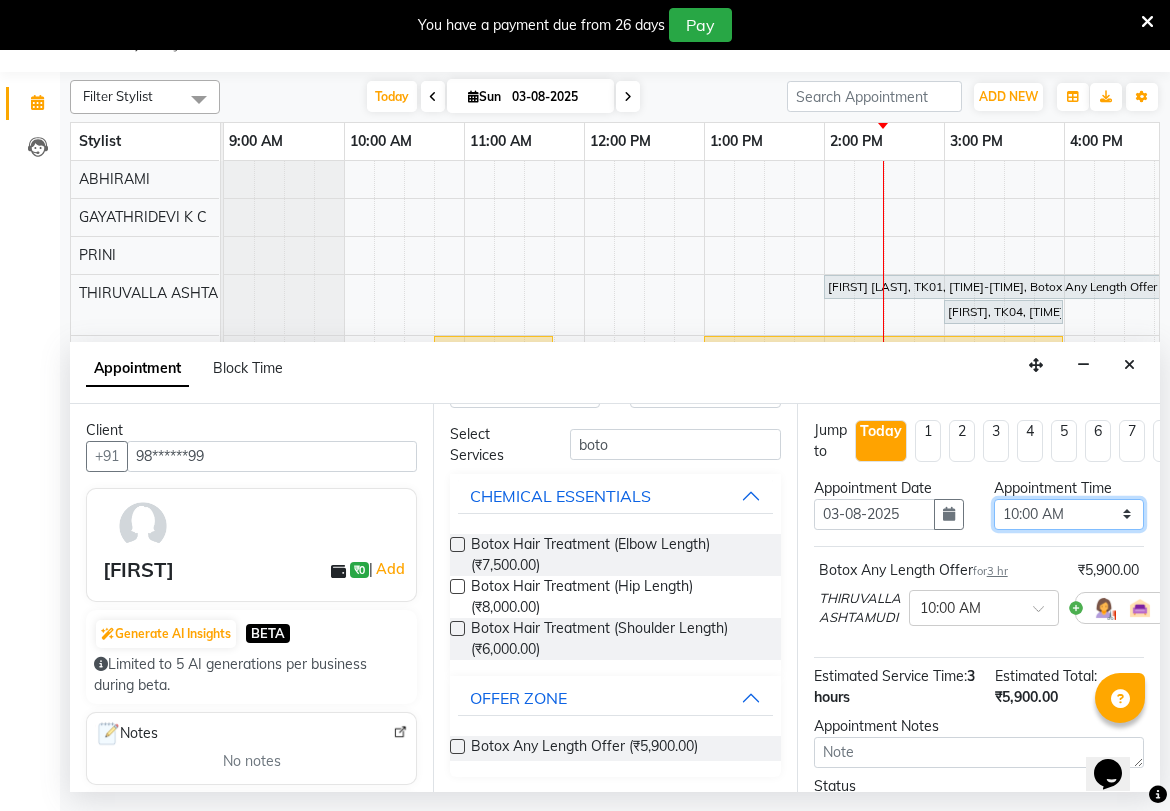 select on "930" 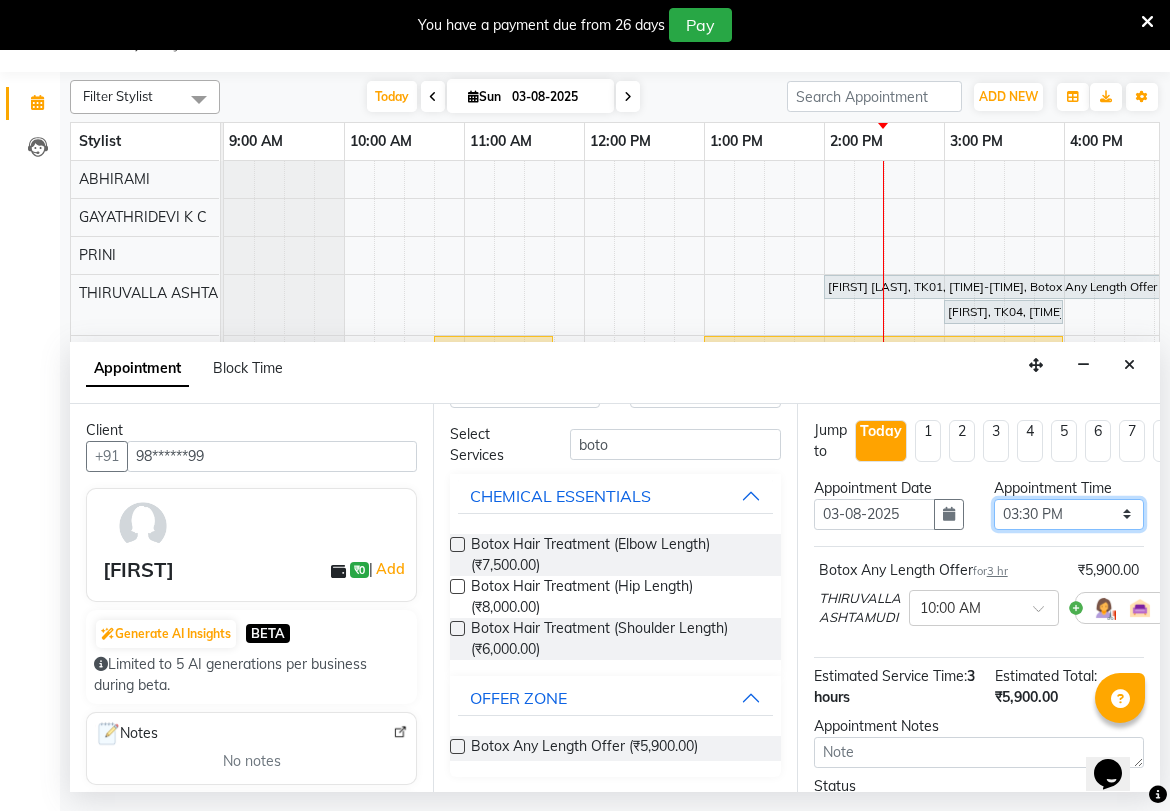 click on "Select 10:00 AM 10:15 AM 10:30 AM 10:45 AM 11:00 AM 11:15 AM 11:30 AM 11:45 AM 12:00 PM 12:15 PM 12:30 PM 12:45 PM 01:00 PM 01:15 PM 01:30 PM 01:45 PM 02:00 PM 02:15 PM 02:30 PM 02:45 PM 03:00 PM 03:15 PM 03:30 PM 03:45 PM 04:00 PM 04:15 PM 04:30 PM 04:45 PM 05:00 PM 05:15 PM 05:30 PM 05:45 PM 06:00 PM 06:15 PM 06:30 PM 06:45 PM 07:00 PM 07:15 PM 07:30 PM 07:45 PM 08:00 PM 08:15 PM 08:30 PM 08:45 PM 09:00 PM 09:15 PM 09:30 PM 09:45 PM 10:00 PM" at bounding box center [1069, 514] 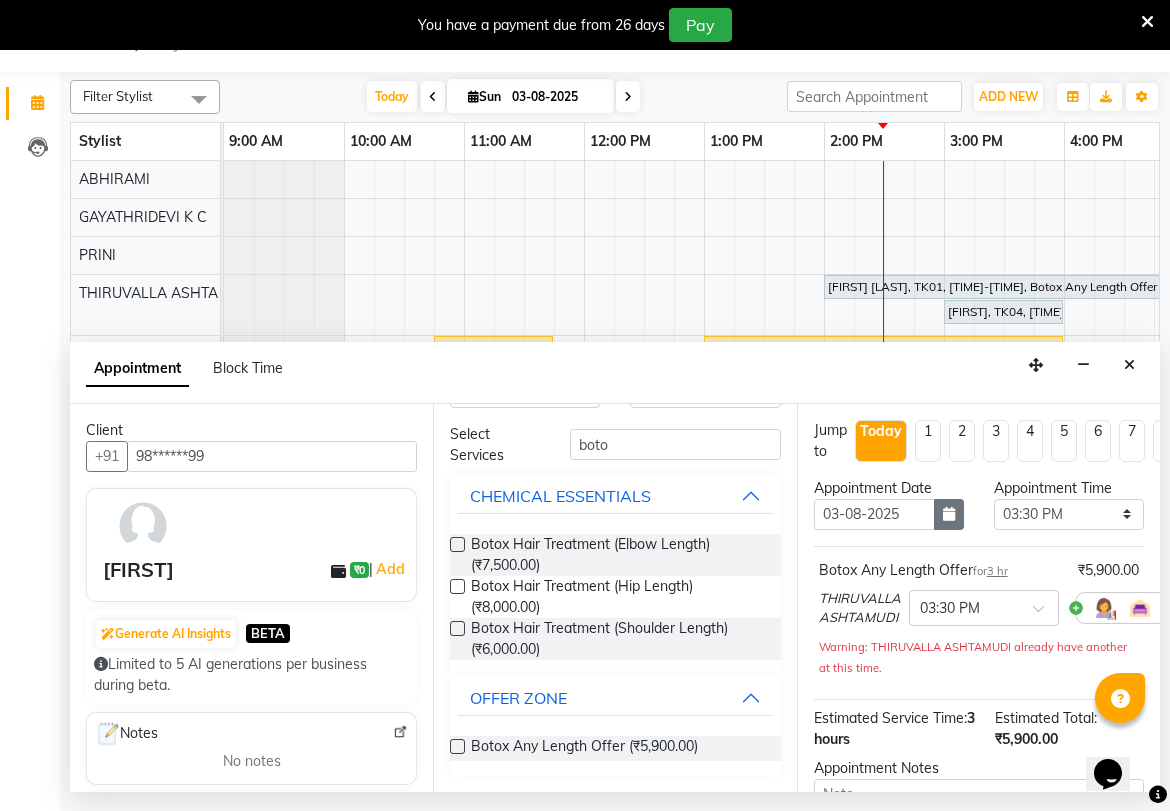 click at bounding box center [949, 514] 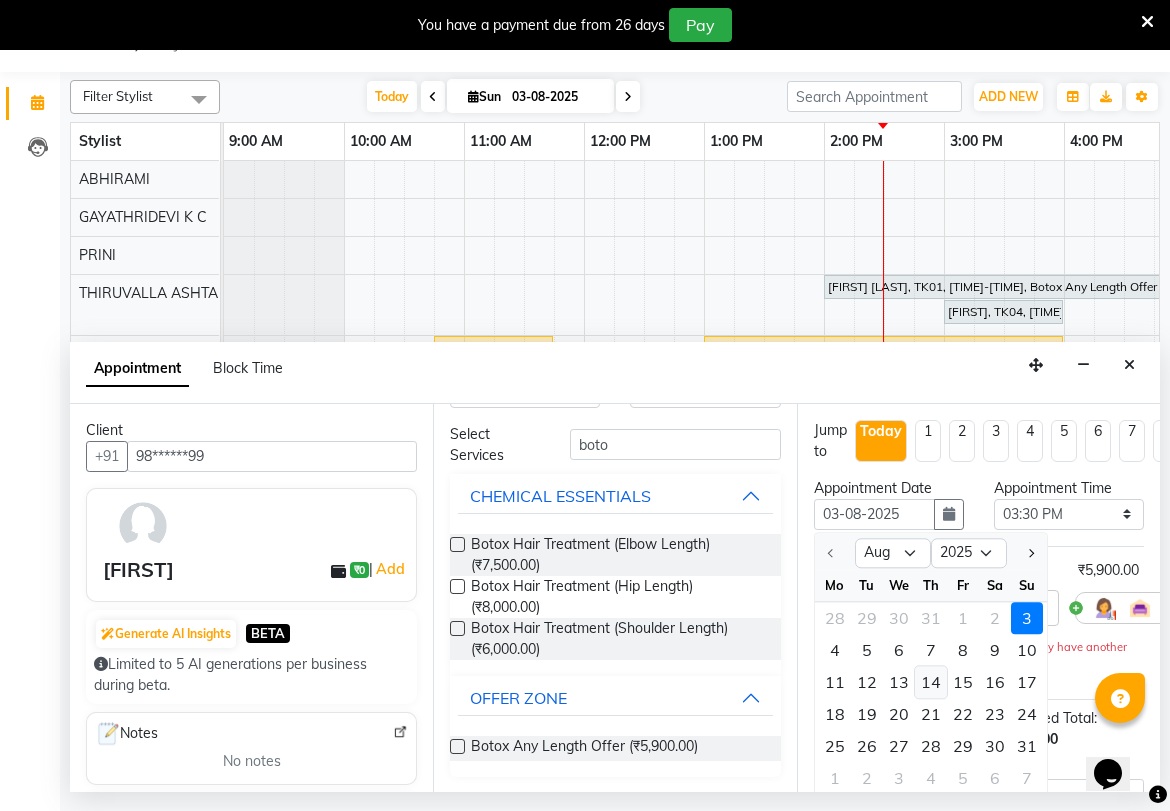 click on "14" at bounding box center [931, 682] 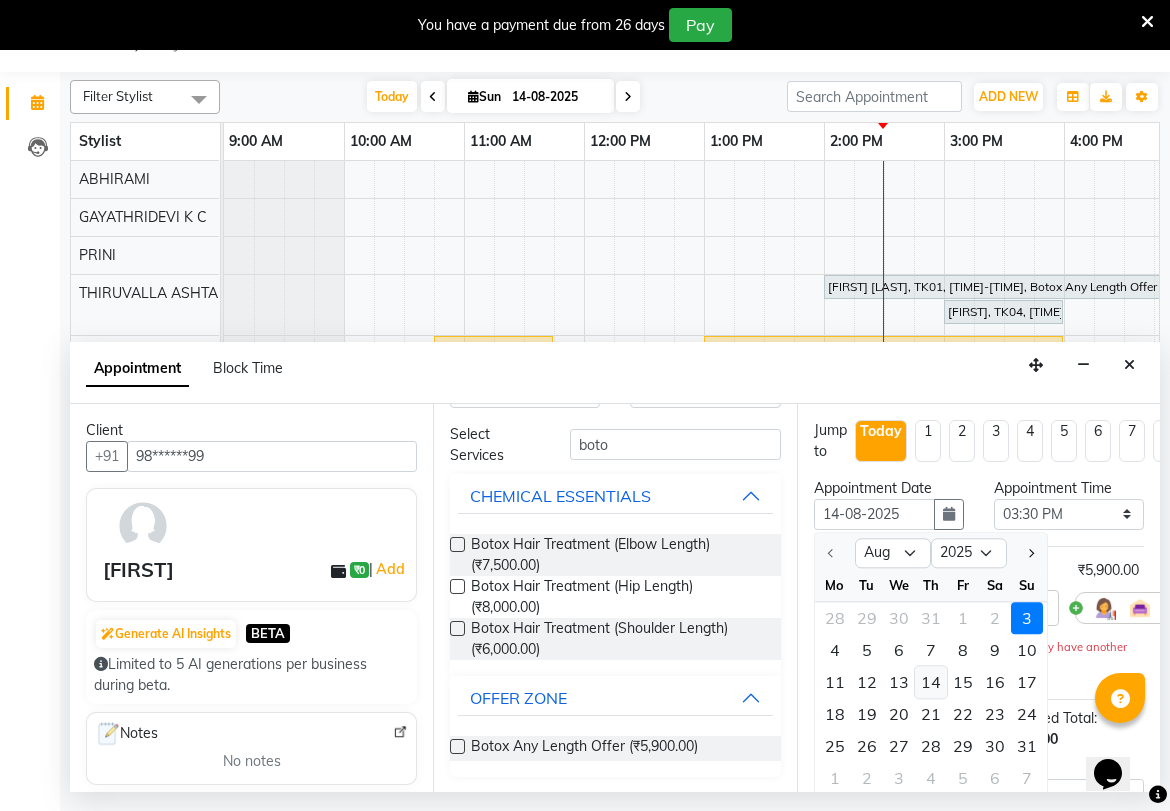 select on "930" 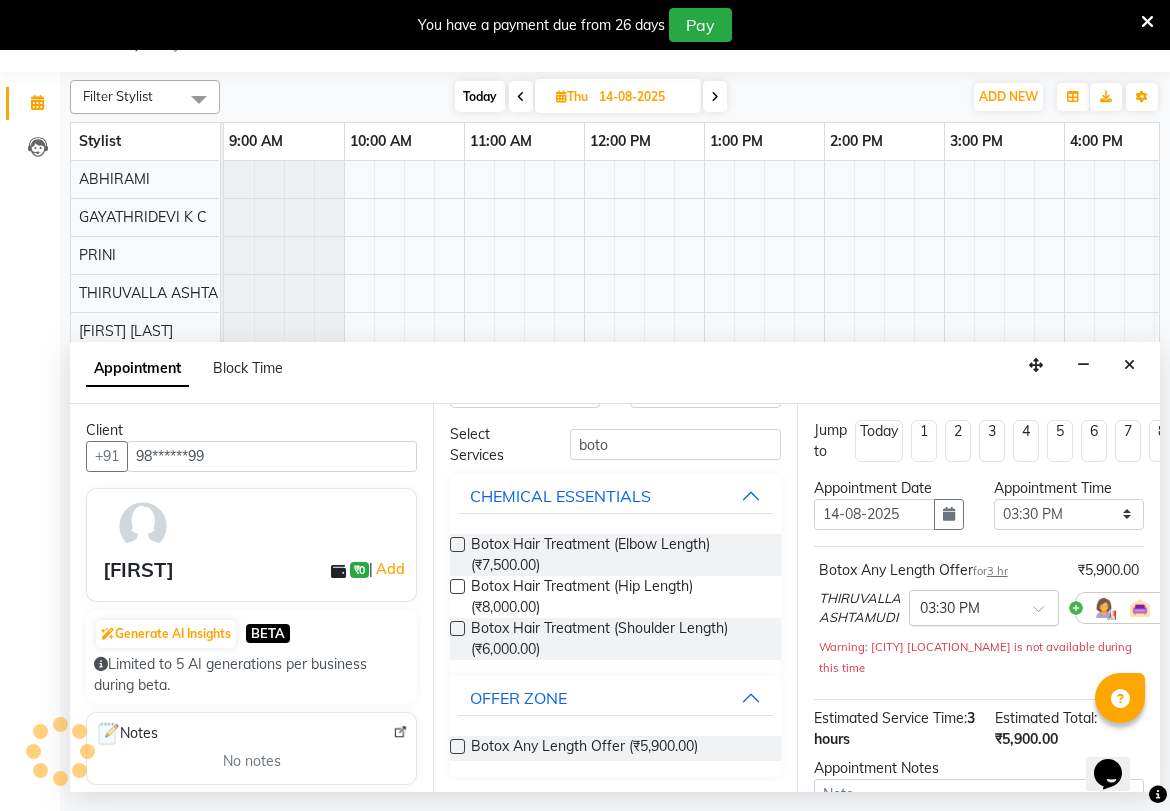 scroll, scrollTop: 0, scrollLeft: 601, axis: horizontal 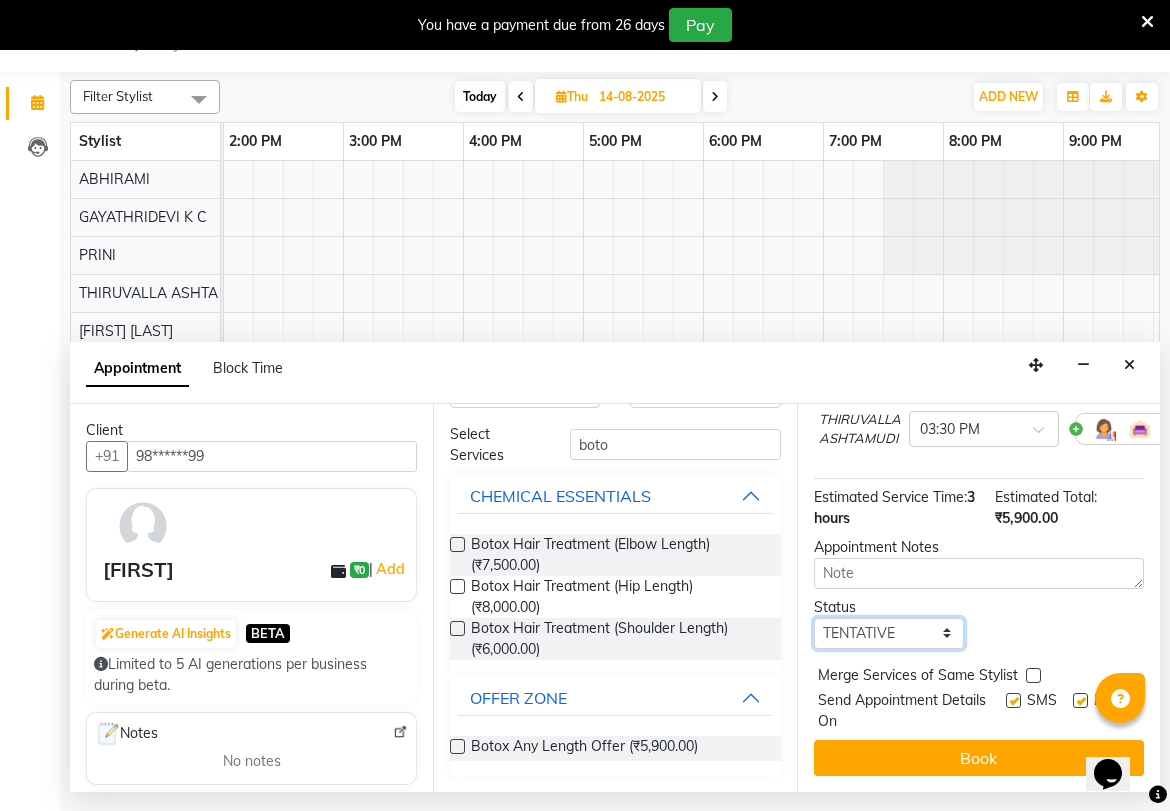 click on "Select TENTATIVE CONFIRM UPCOMING" at bounding box center (889, 633) 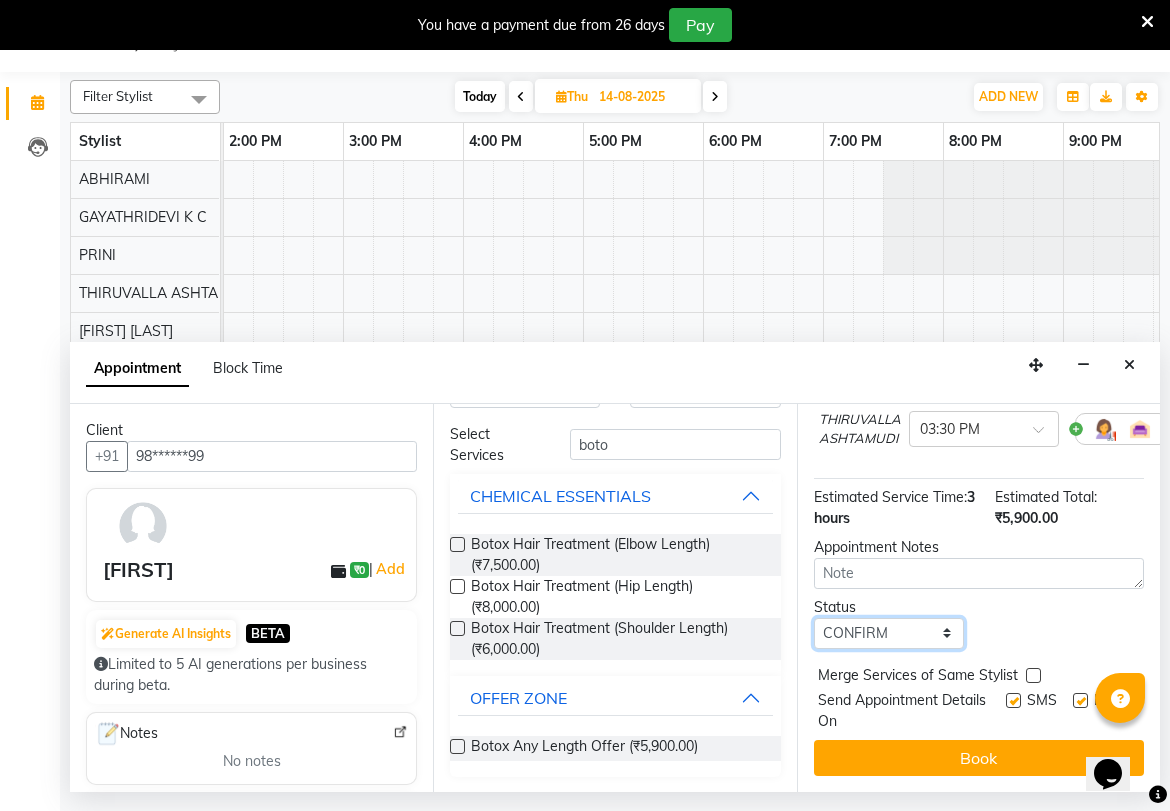click on "Select TENTATIVE CONFIRM UPCOMING" at bounding box center (889, 633) 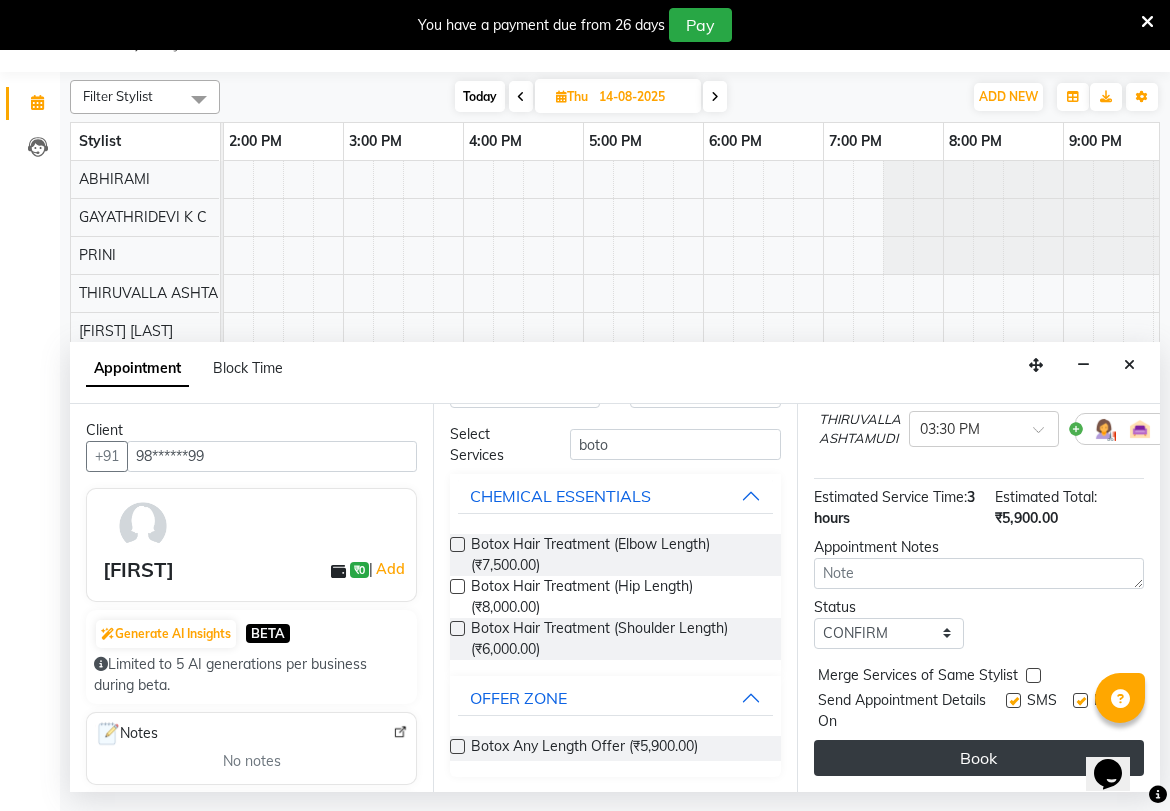 click on "Book" at bounding box center [979, 758] 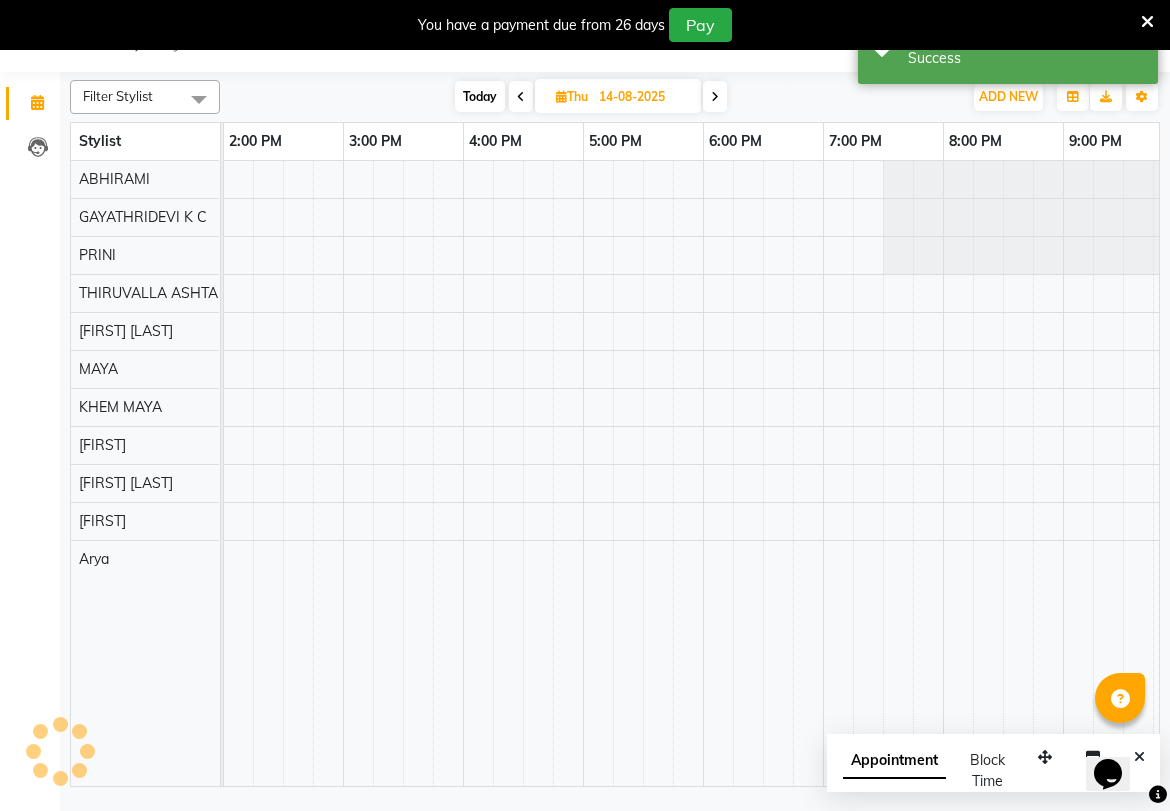 scroll, scrollTop: 0, scrollLeft: 0, axis: both 